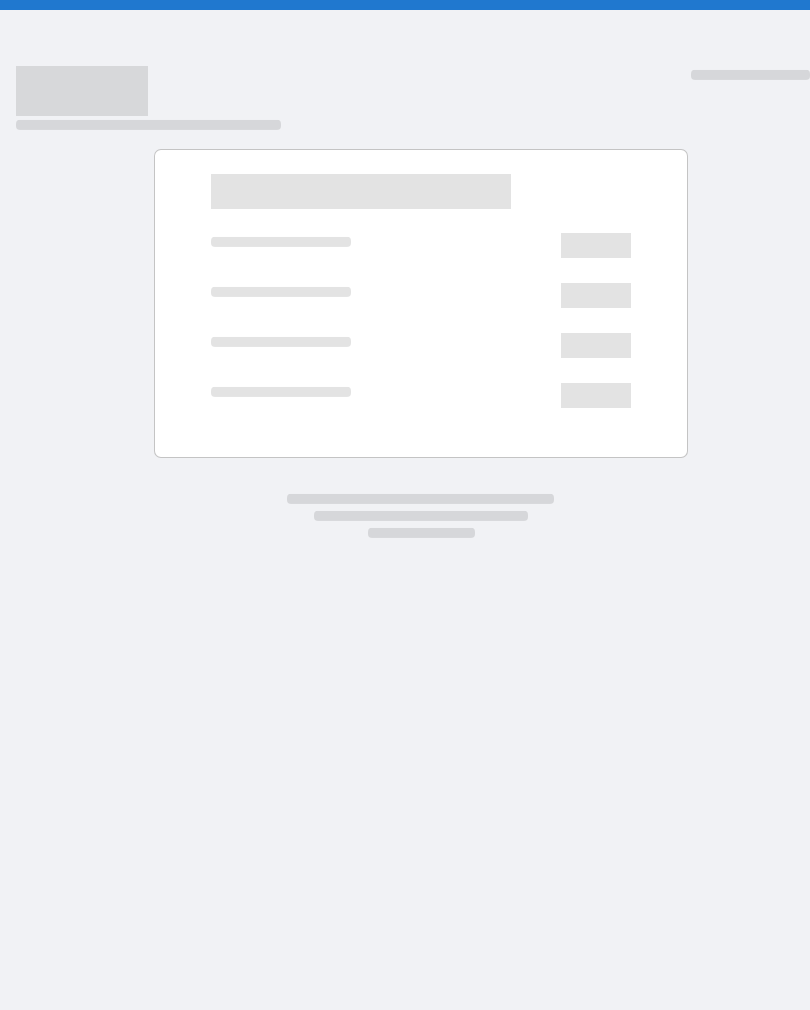 scroll, scrollTop: 0, scrollLeft: 0, axis: both 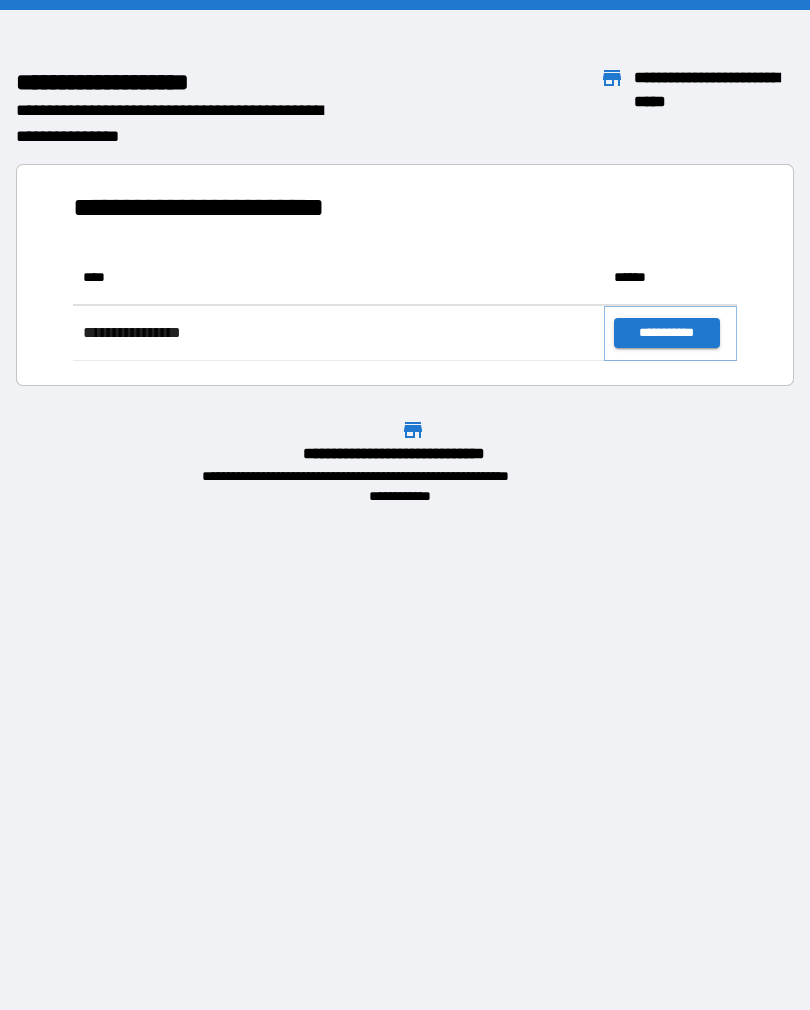 click on "**********" at bounding box center (666, 333) 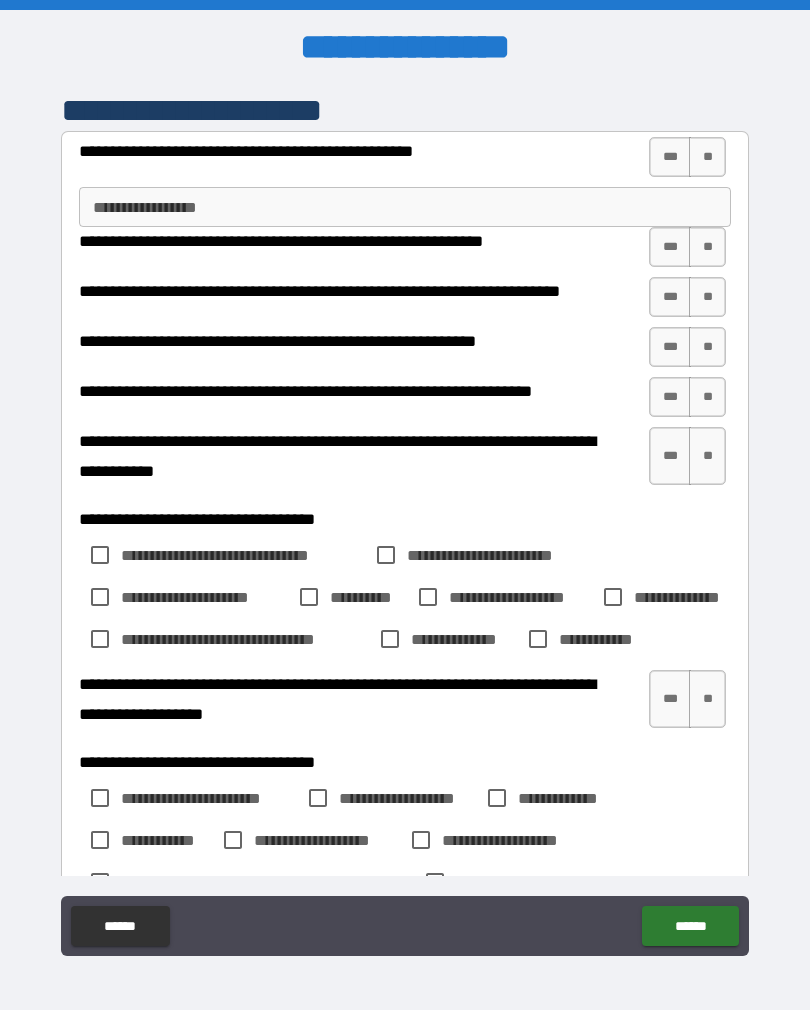 click on "***" at bounding box center (670, 157) 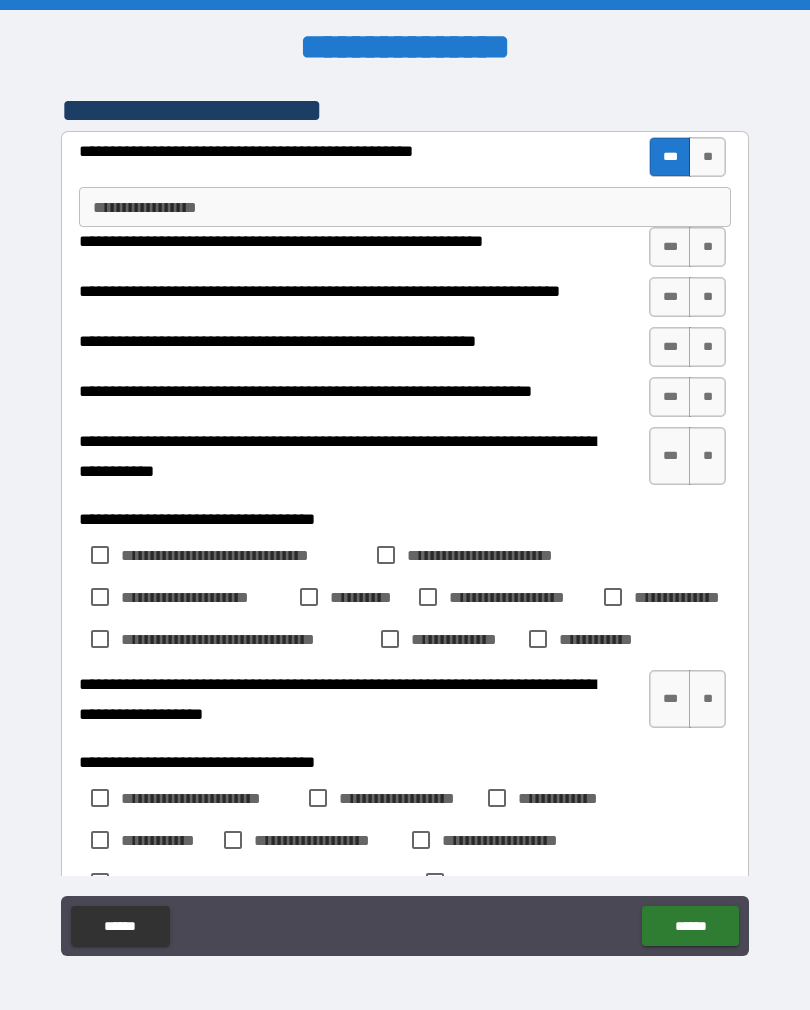 click on "**********" at bounding box center [405, 207] 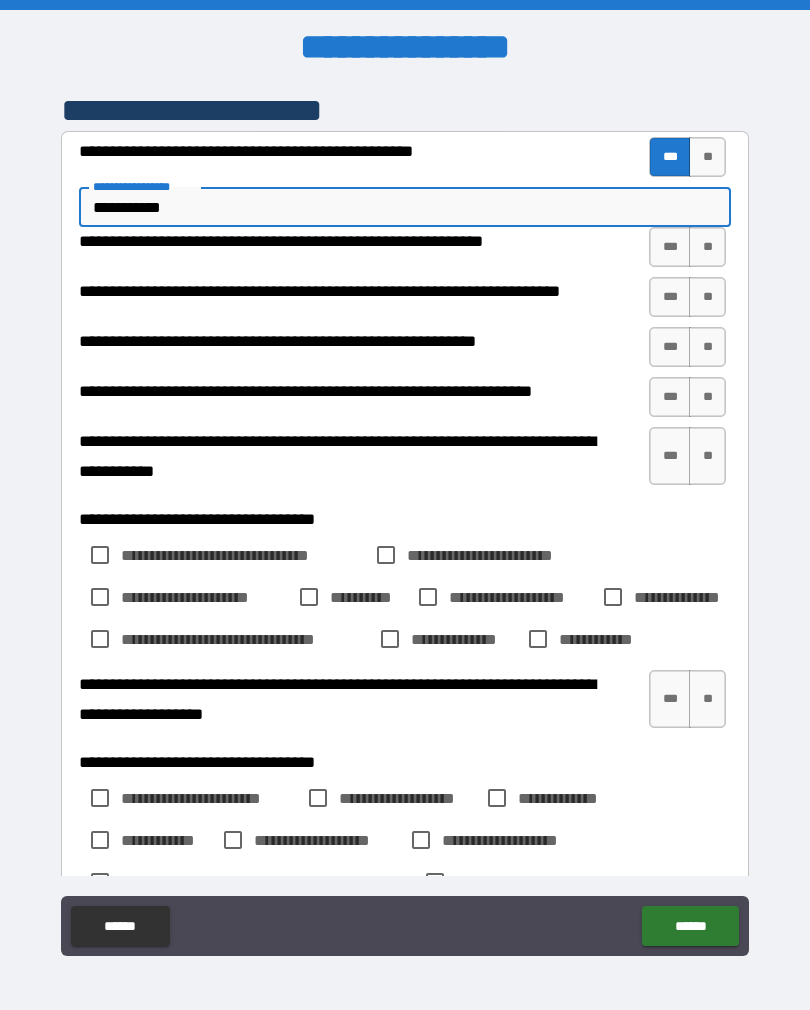 type on "**********" 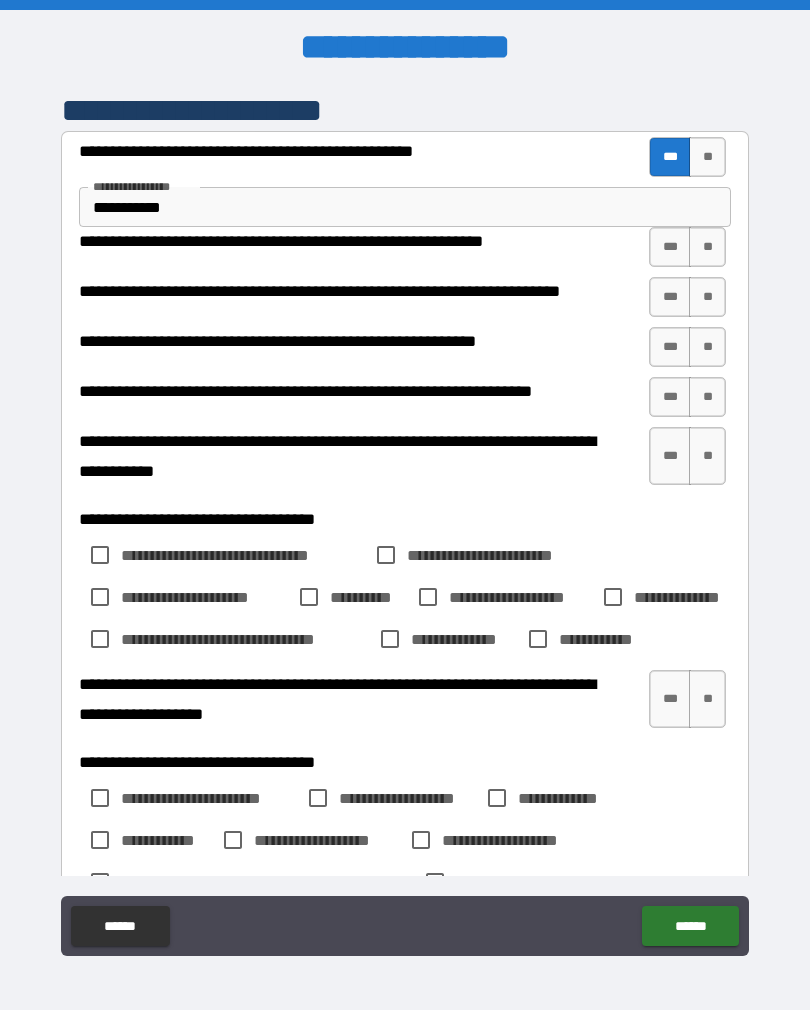 click on "**" at bounding box center [707, 247] 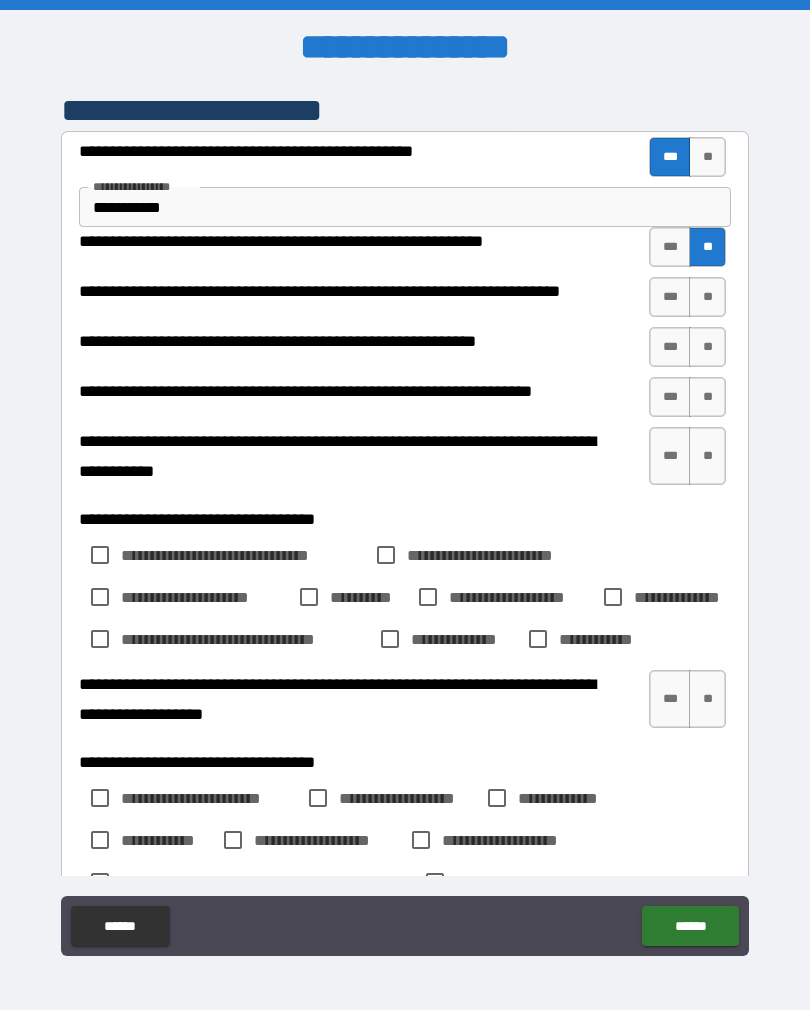 click on "**" at bounding box center (707, 297) 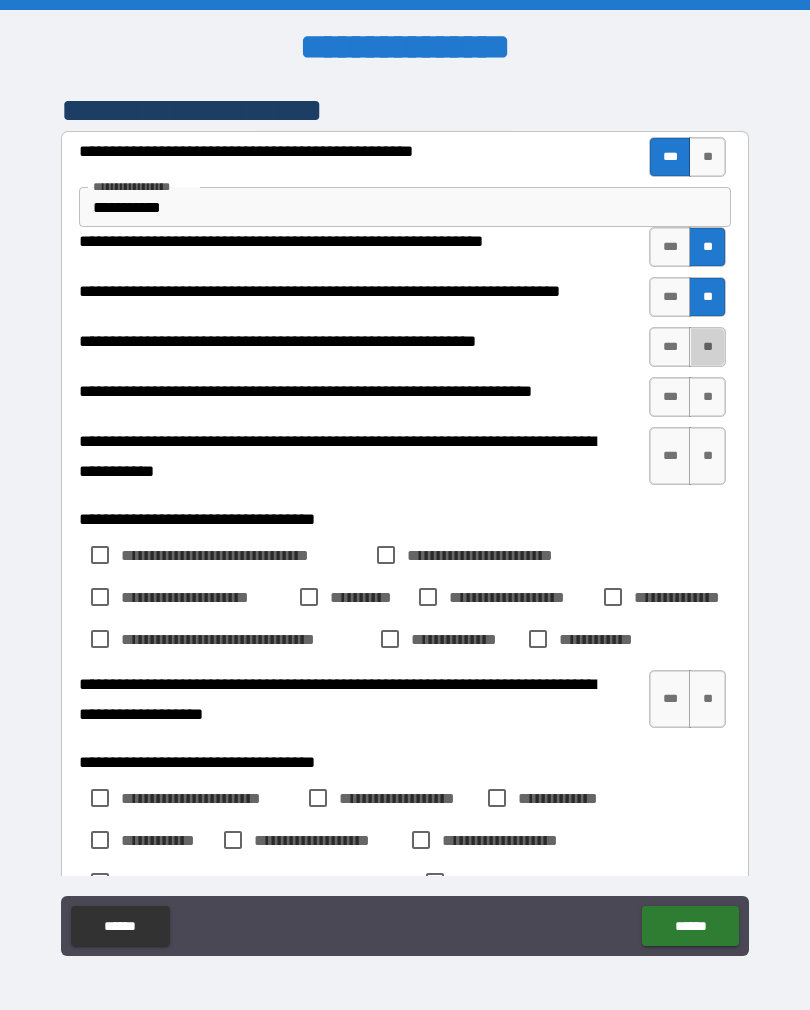 click on "**" at bounding box center [707, 347] 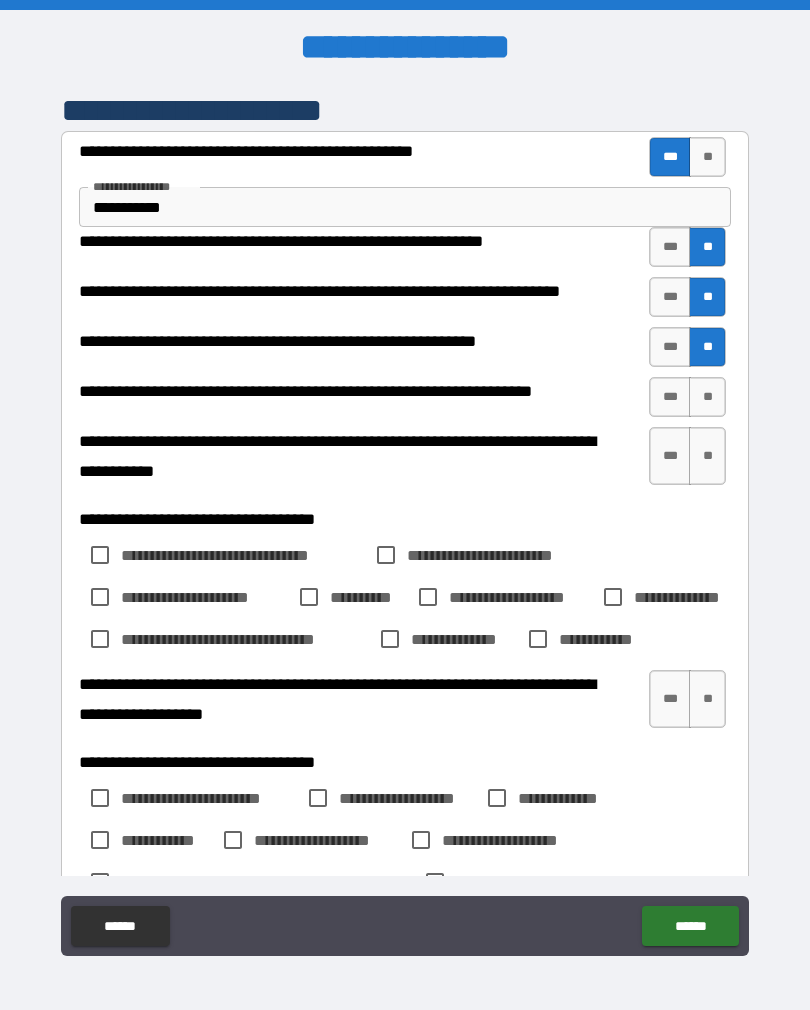 click on "**" at bounding box center [707, 397] 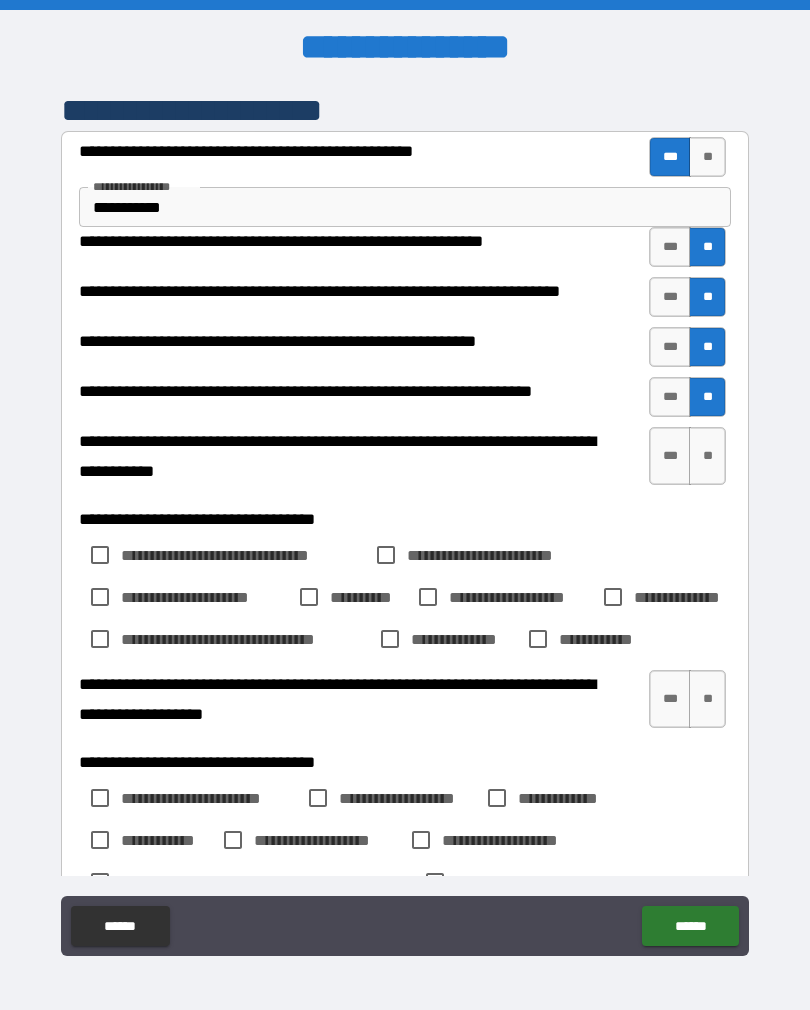 click on "**" at bounding box center (707, 456) 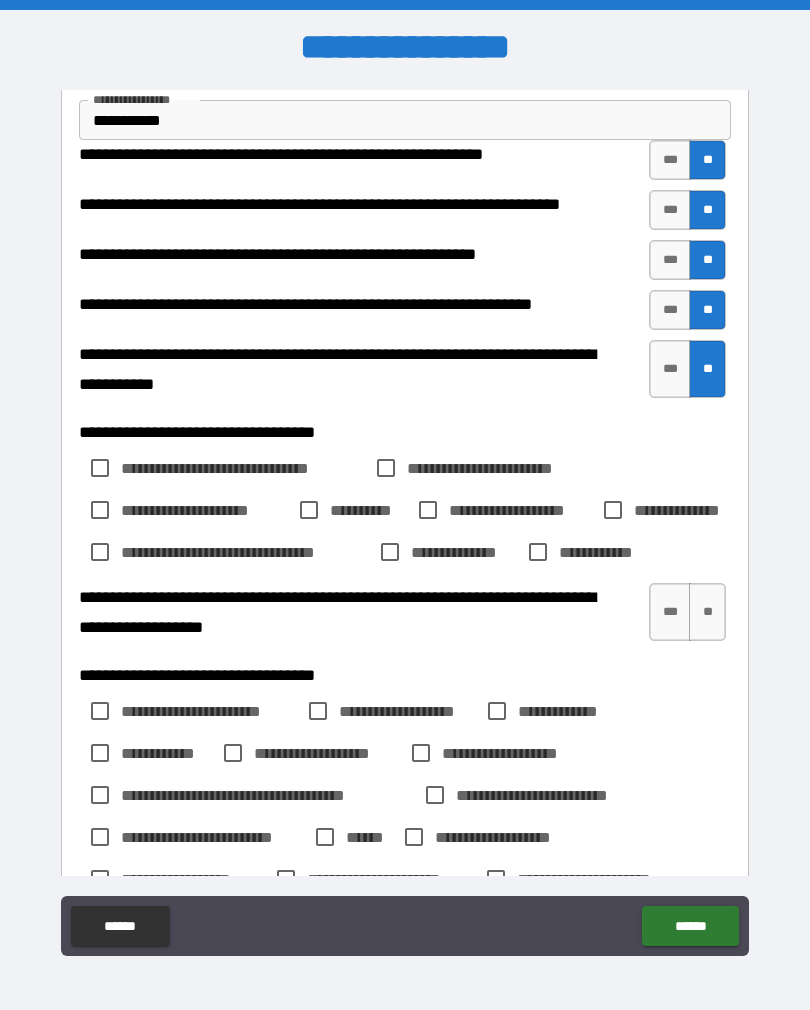 scroll, scrollTop: 101, scrollLeft: 0, axis: vertical 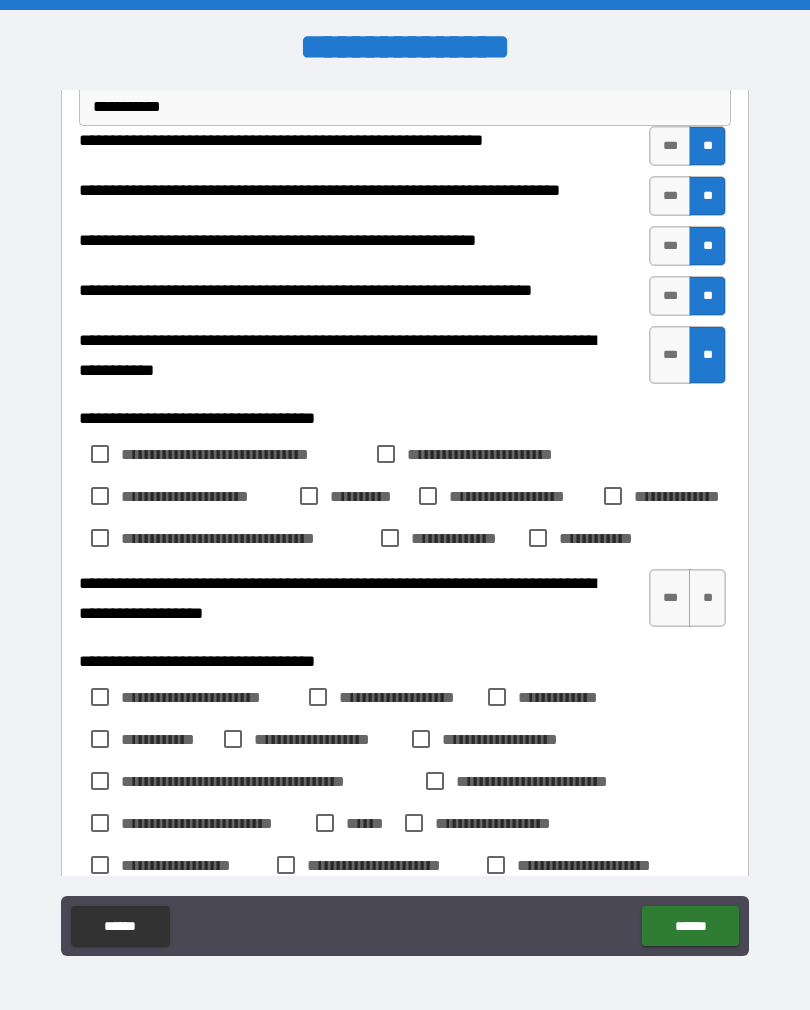 click on "**" at bounding box center (707, 598) 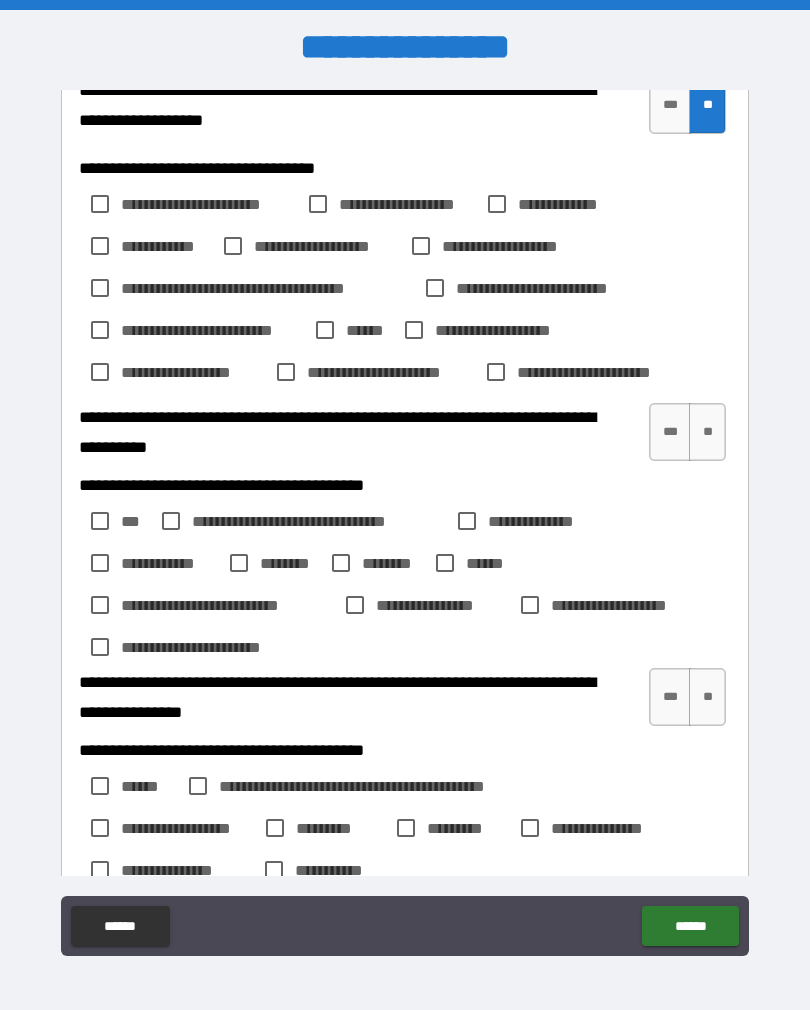 scroll, scrollTop: 595, scrollLeft: 0, axis: vertical 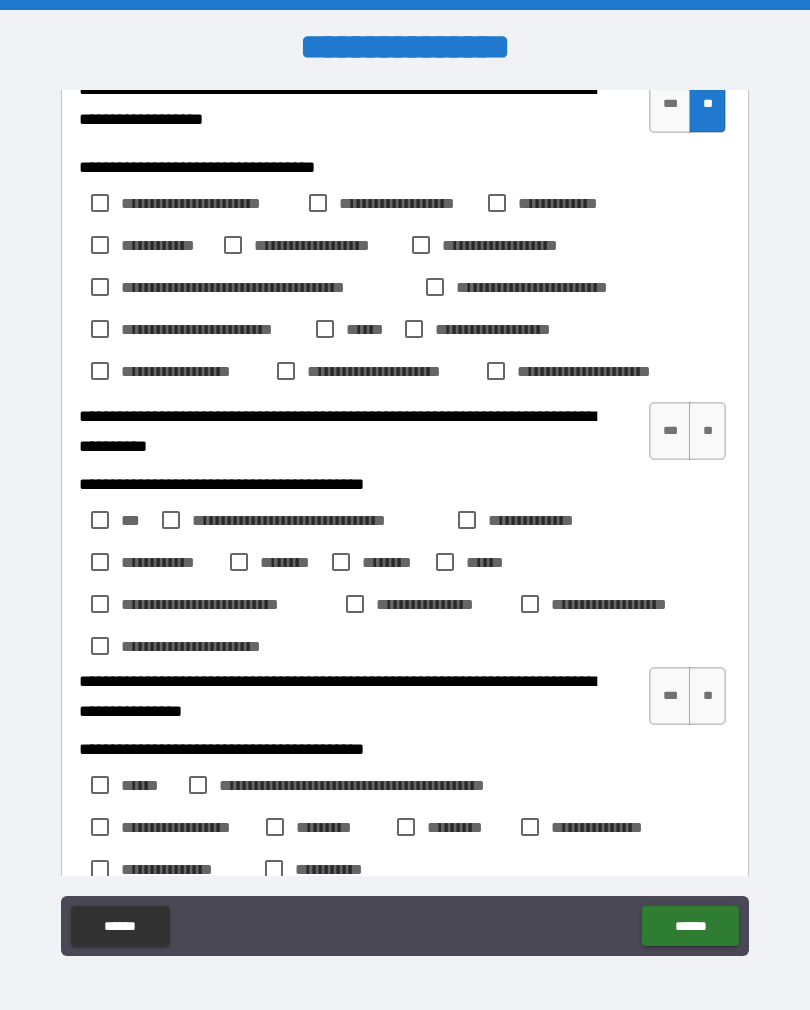 click on "**" at bounding box center (707, 431) 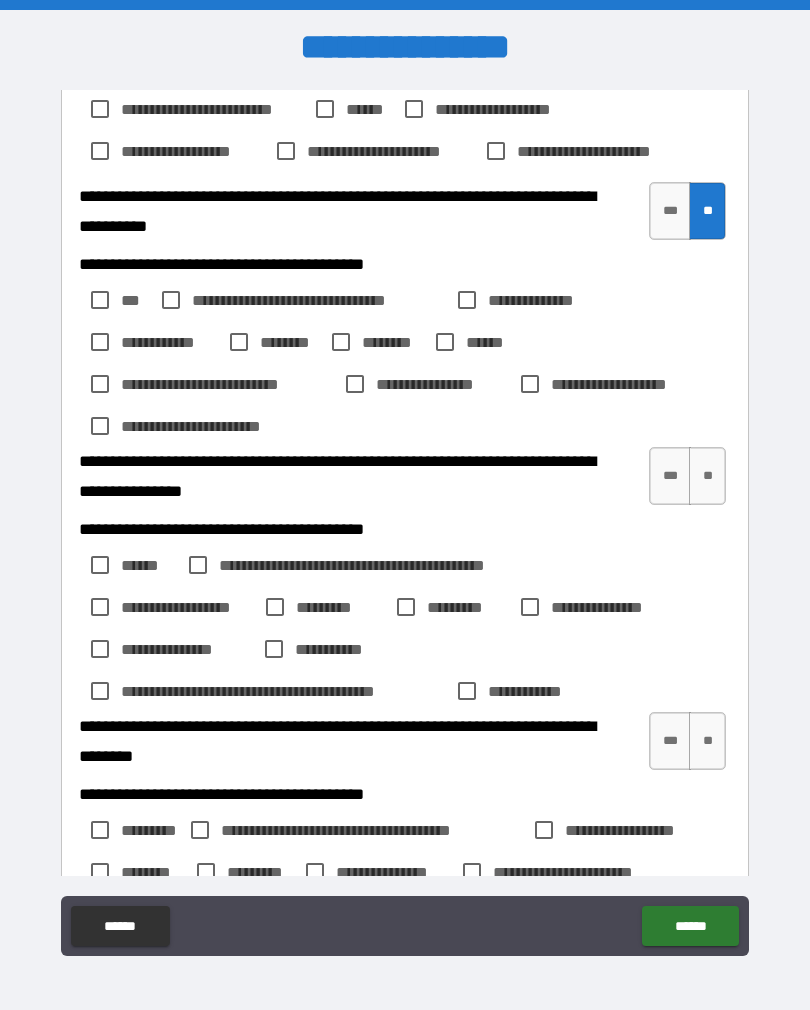 scroll, scrollTop: 837, scrollLeft: 0, axis: vertical 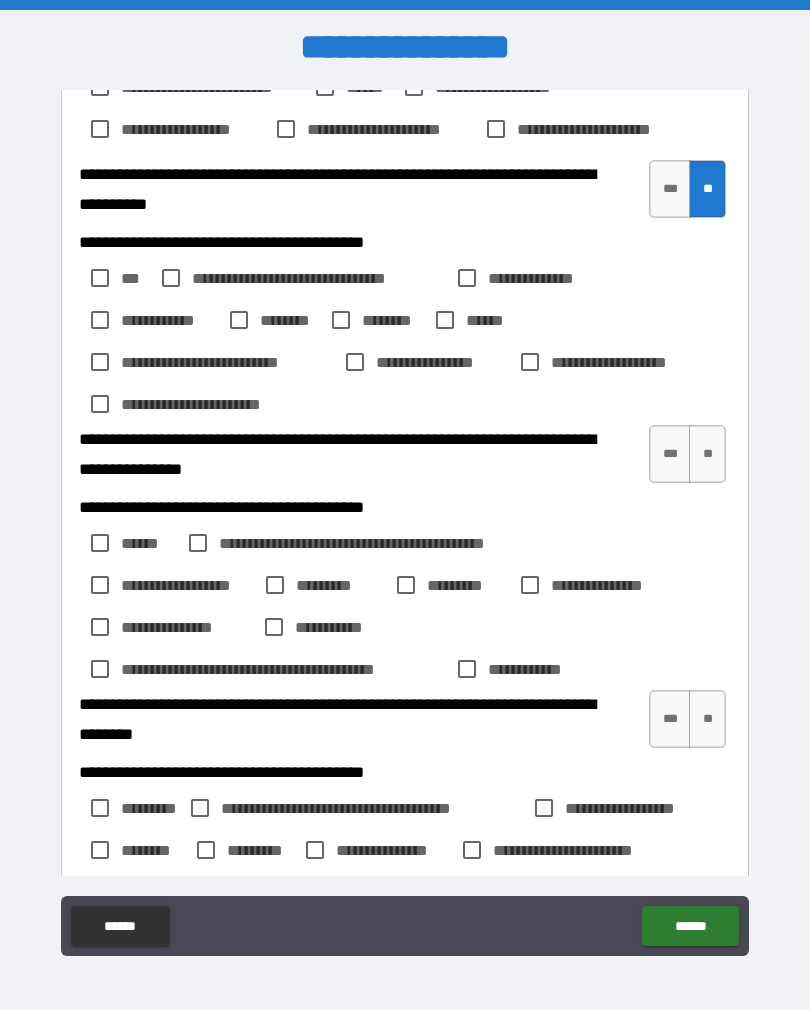 click on "**" at bounding box center (707, 454) 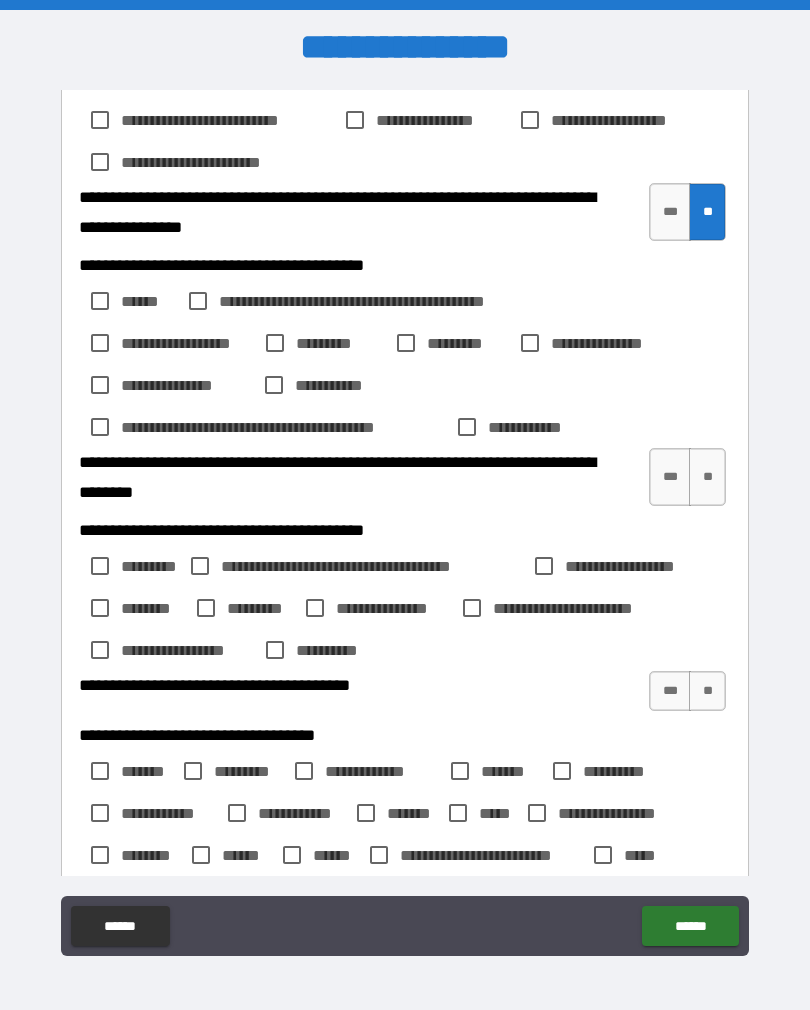 scroll, scrollTop: 1096, scrollLeft: 0, axis: vertical 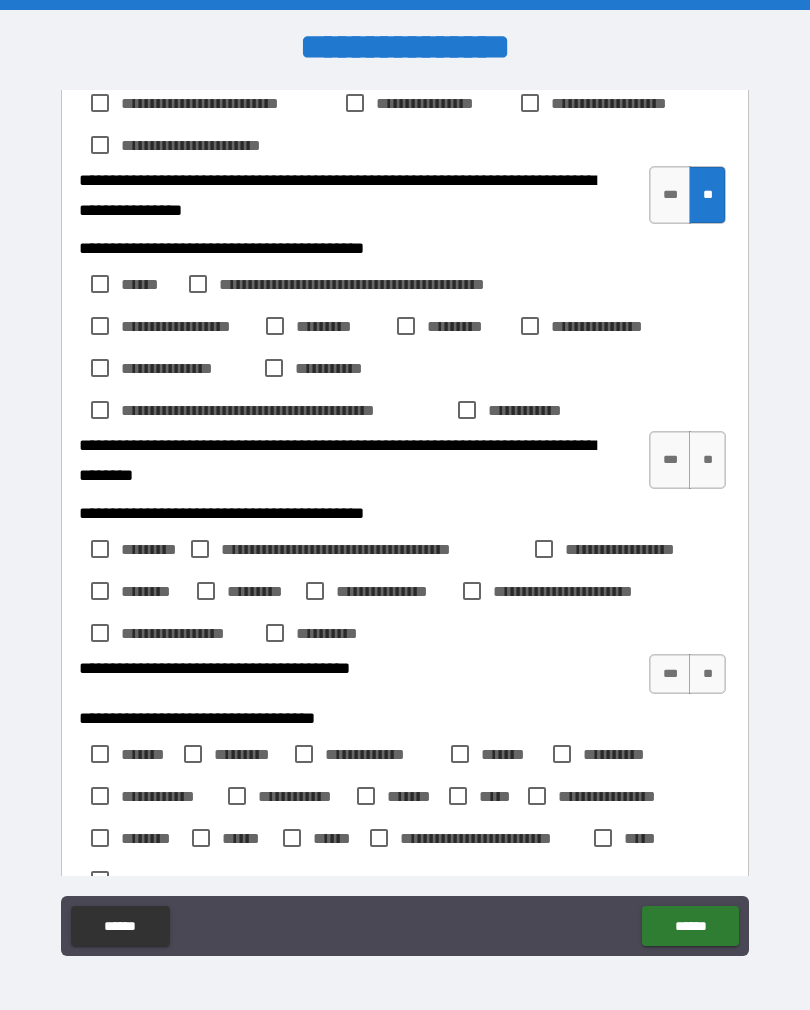 click on "**" at bounding box center (707, 460) 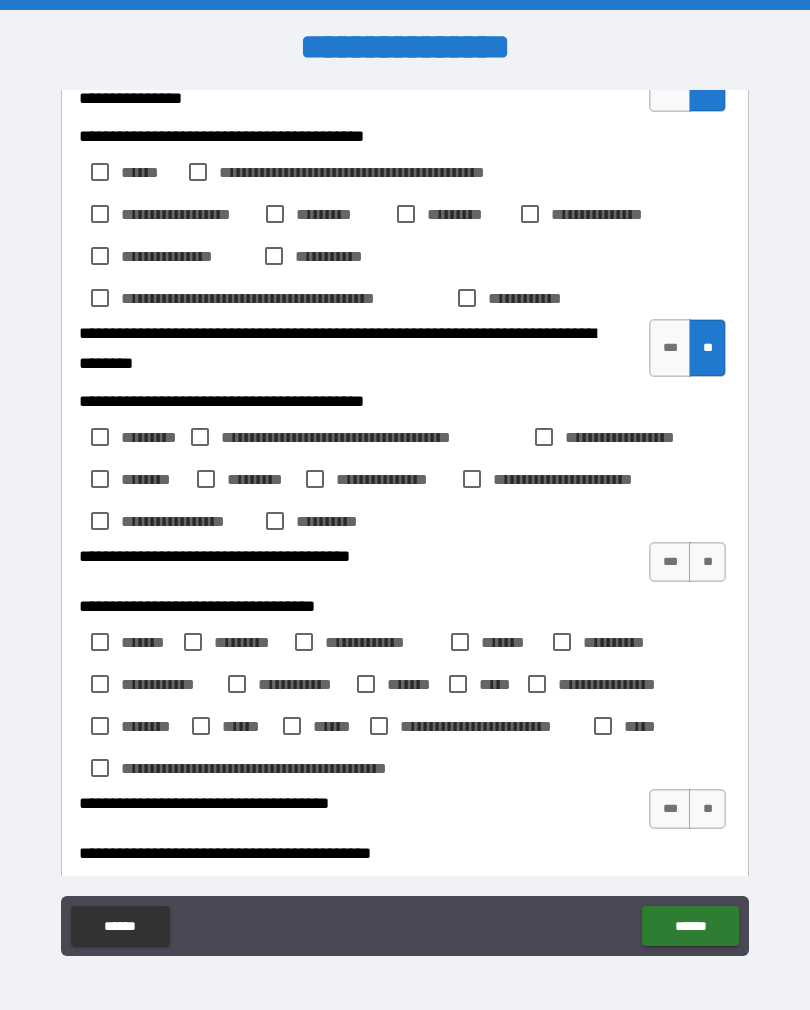 scroll, scrollTop: 1231, scrollLeft: 0, axis: vertical 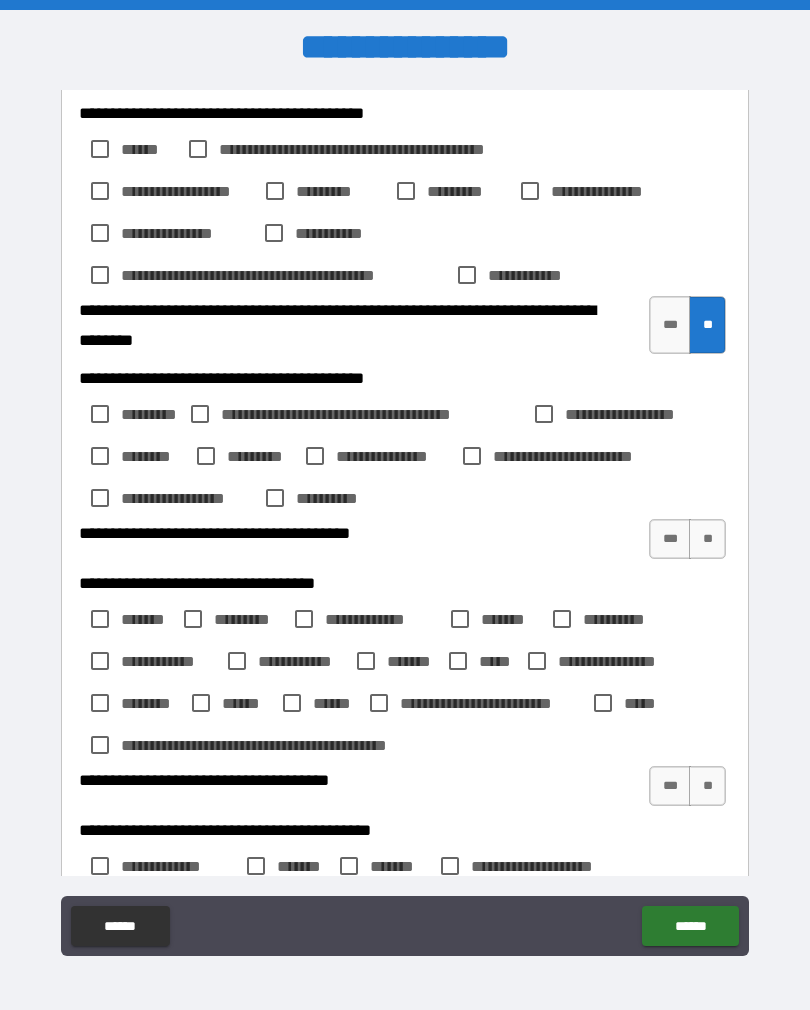click on "**" at bounding box center (707, 539) 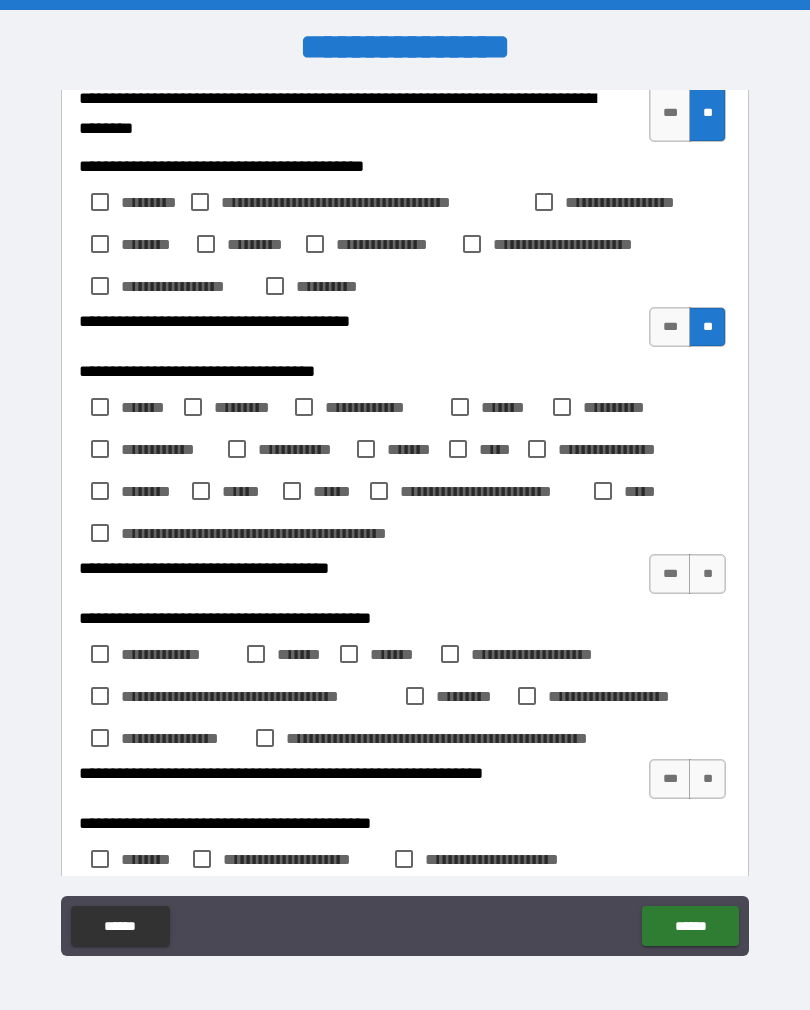 scroll, scrollTop: 1452, scrollLeft: 0, axis: vertical 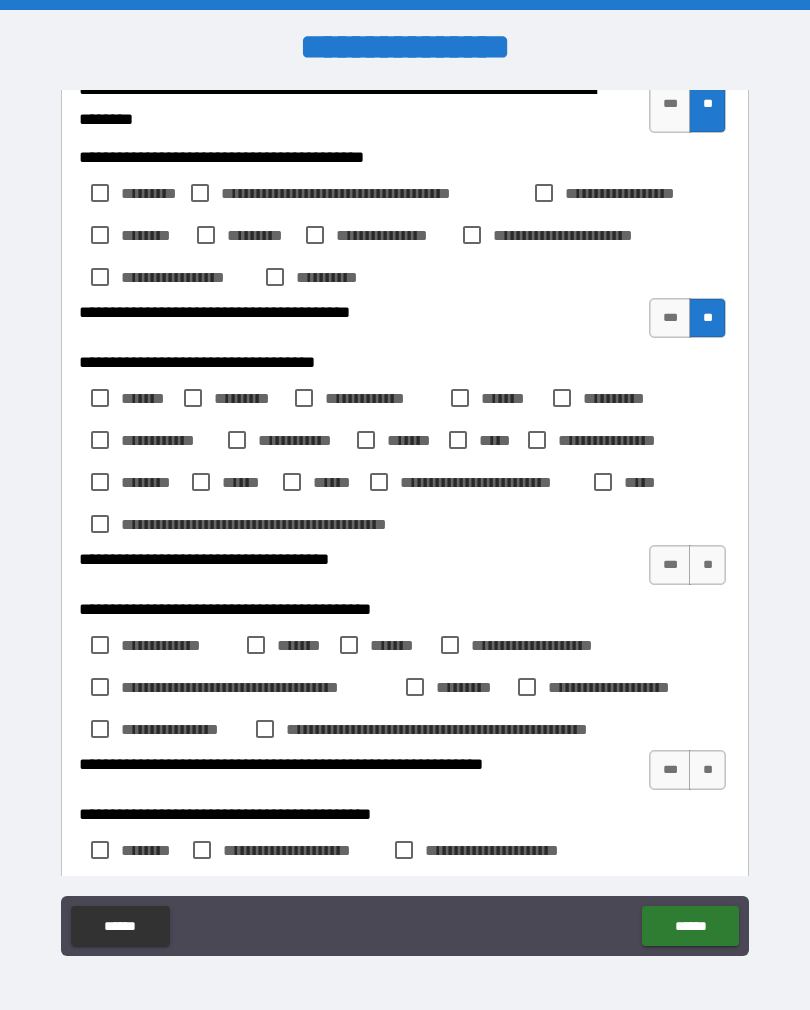 click on "**" at bounding box center [707, 565] 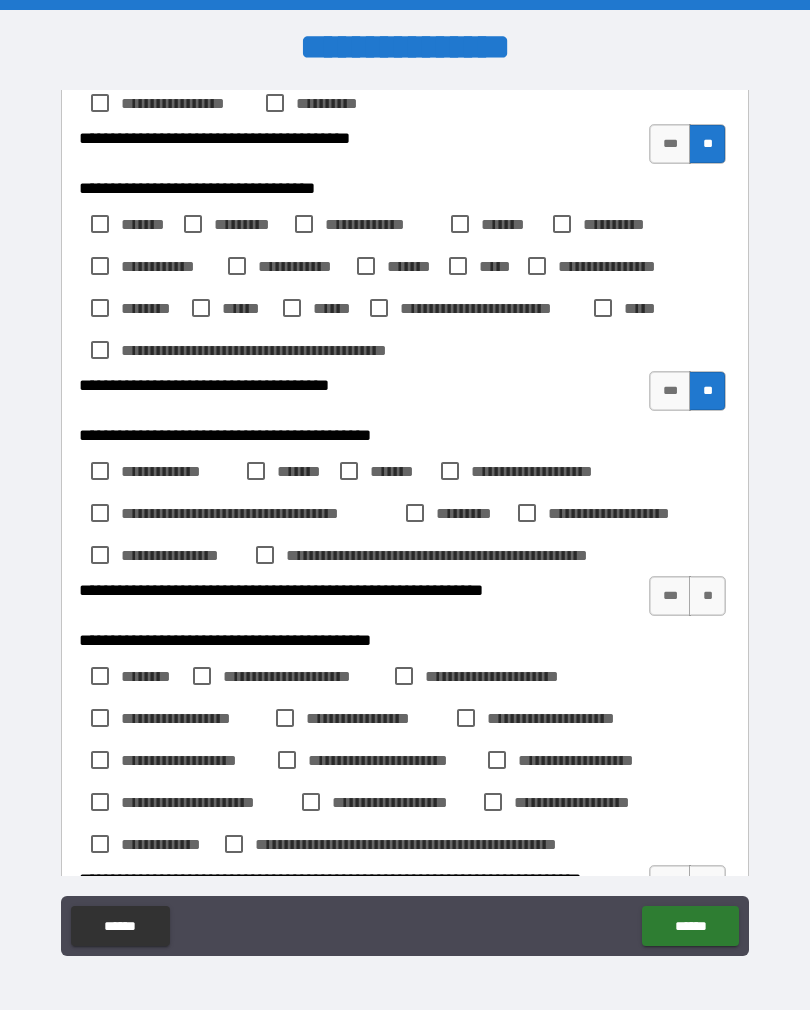 scroll, scrollTop: 1627, scrollLeft: 0, axis: vertical 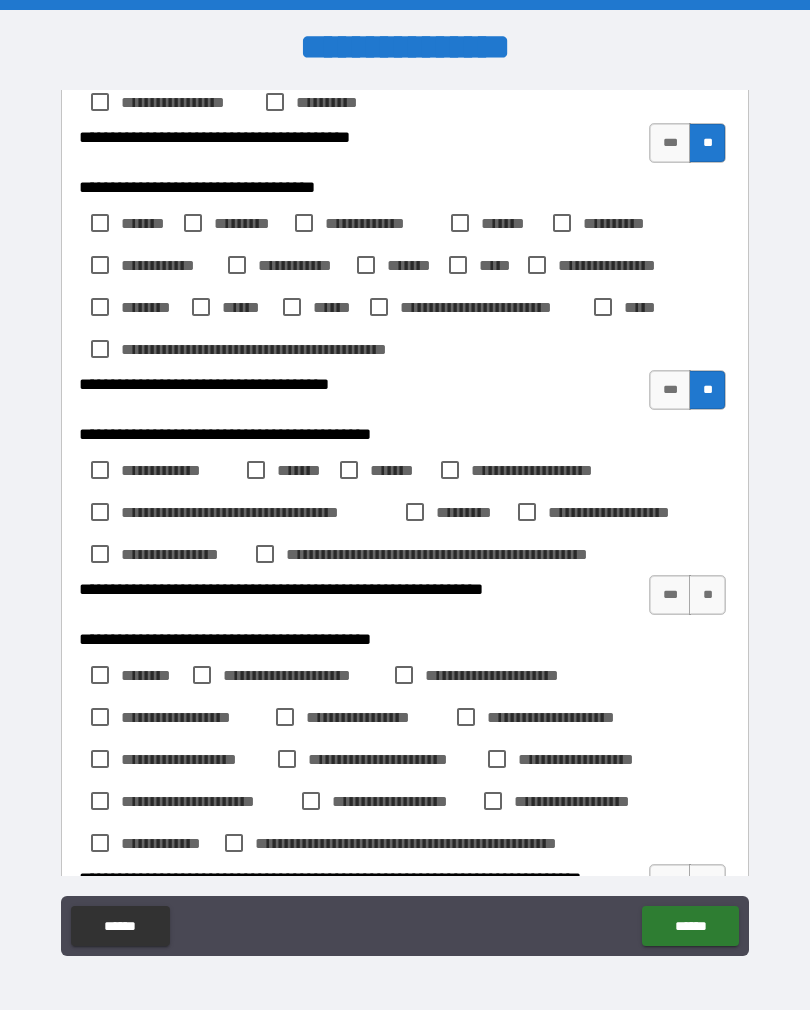 click on "**" at bounding box center [707, 595] 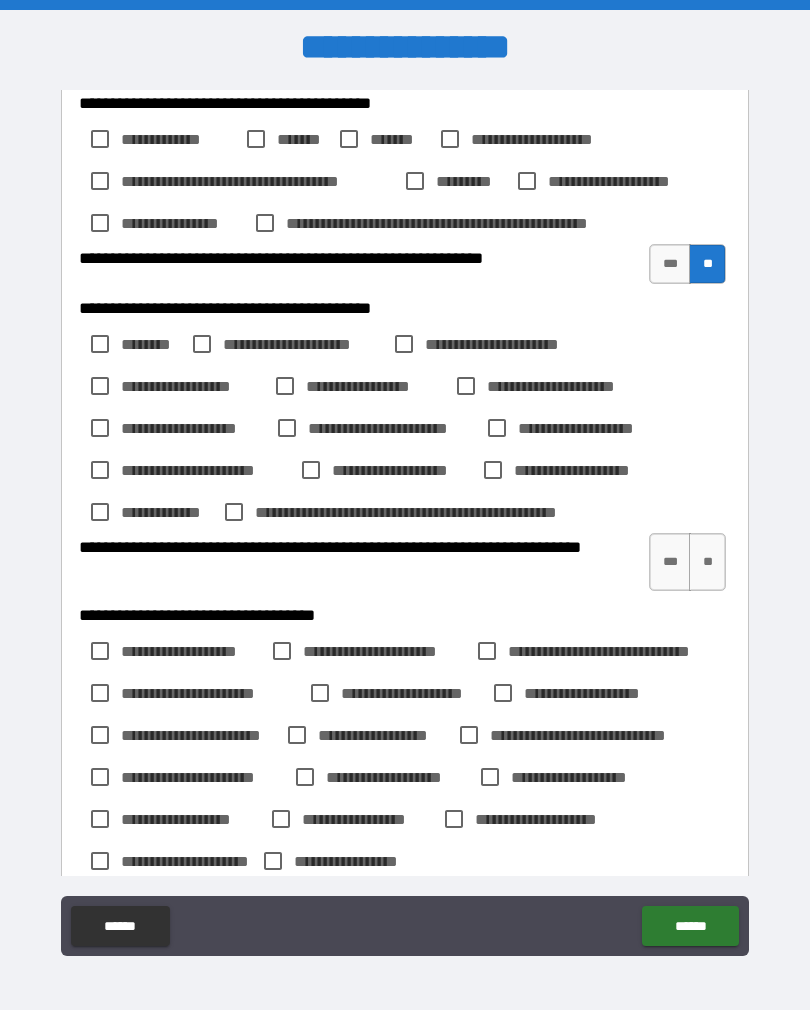 scroll, scrollTop: 1963, scrollLeft: 0, axis: vertical 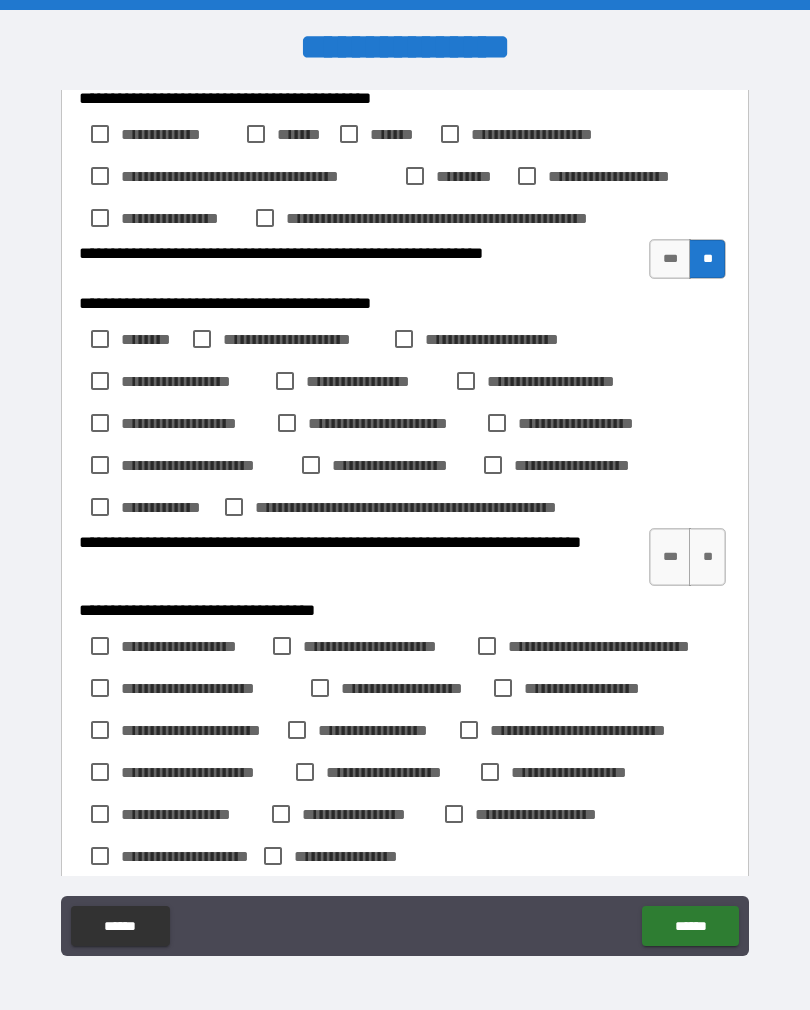 click on "**" at bounding box center [707, 557] 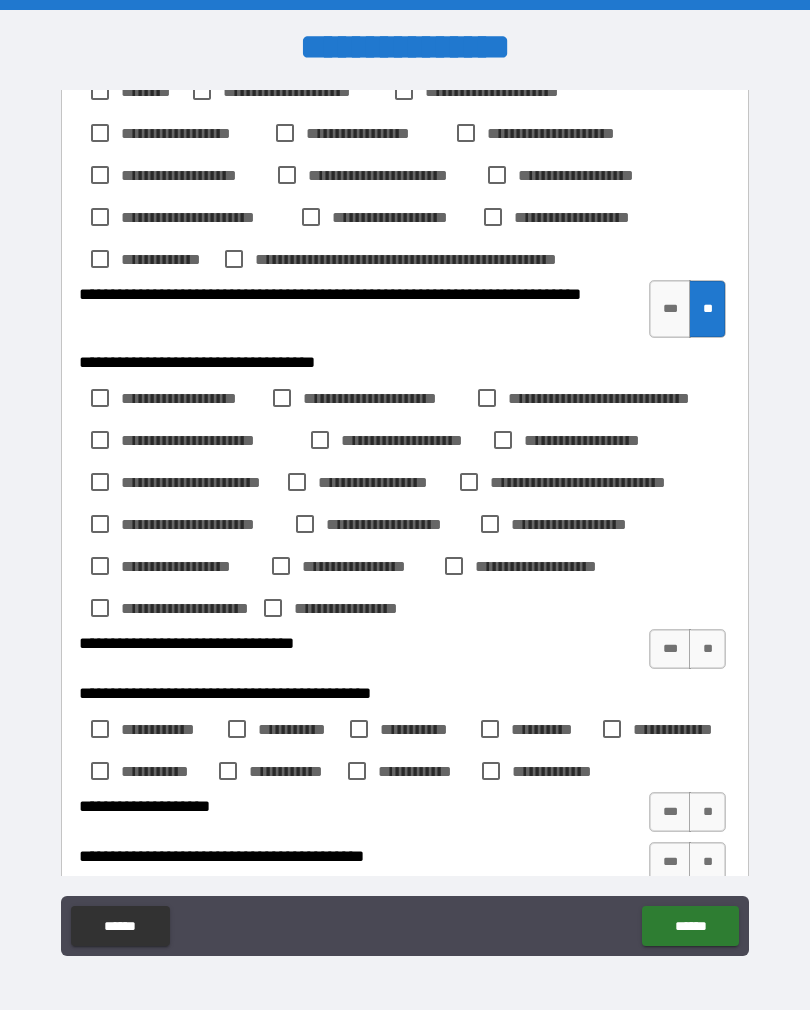 scroll, scrollTop: 2228, scrollLeft: 0, axis: vertical 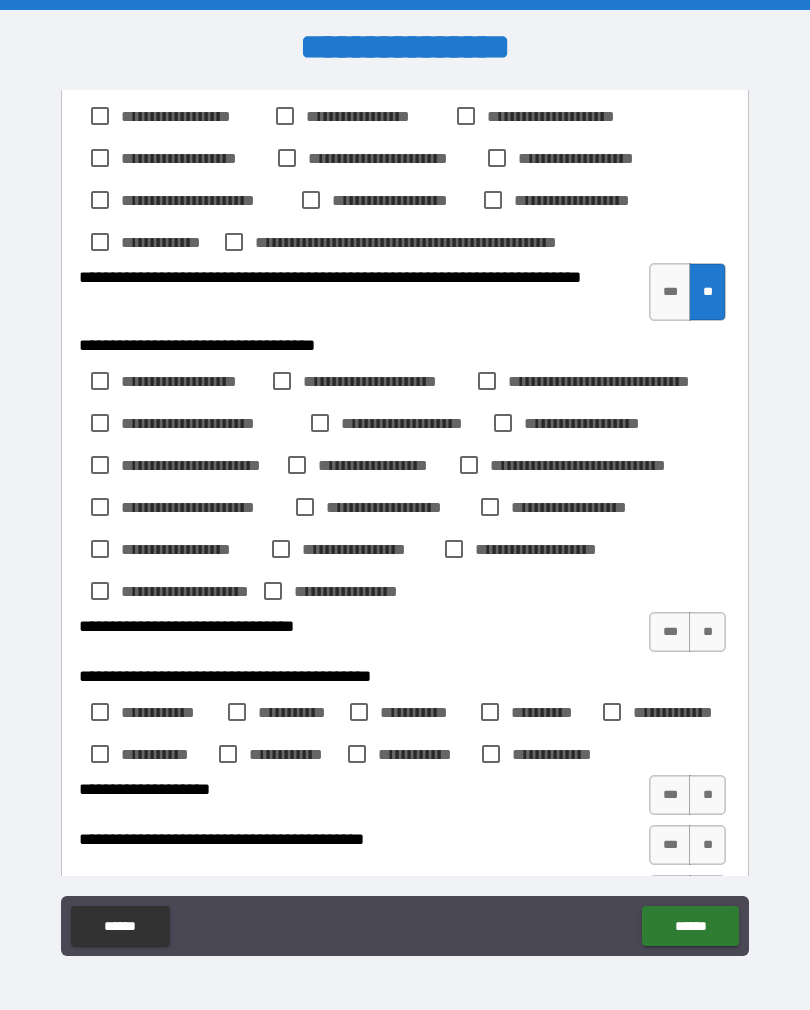 click on "**" at bounding box center (707, 632) 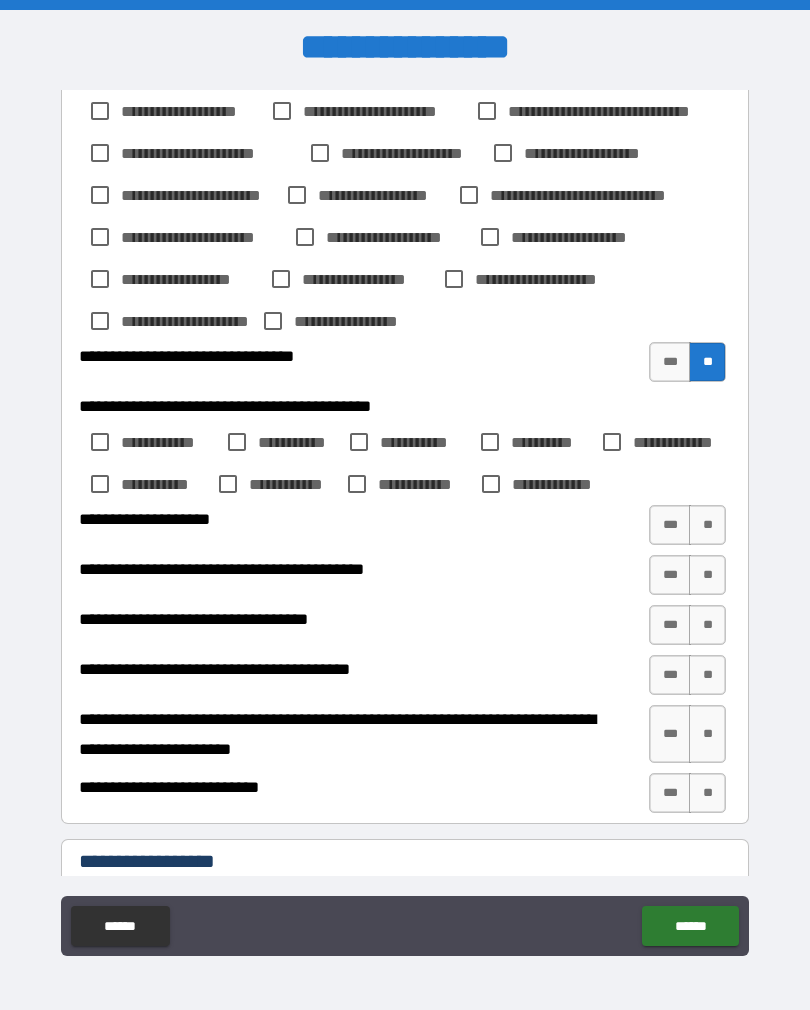 scroll, scrollTop: 2507, scrollLeft: 0, axis: vertical 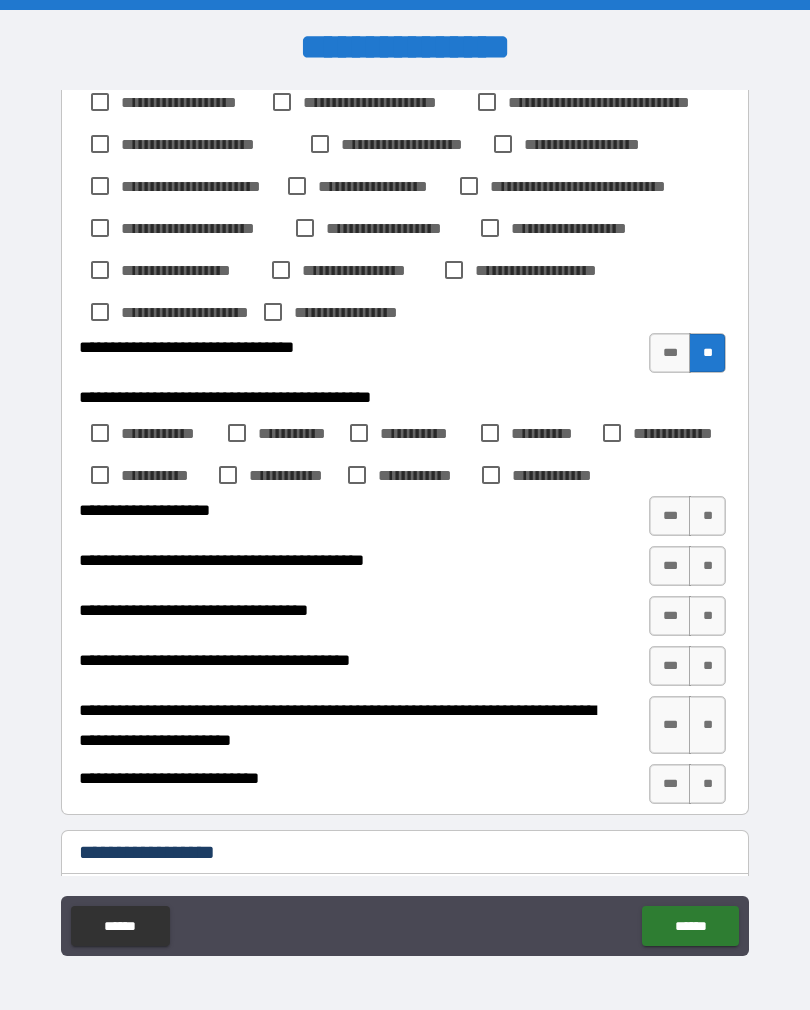 click on "**" at bounding box center [707, 516] 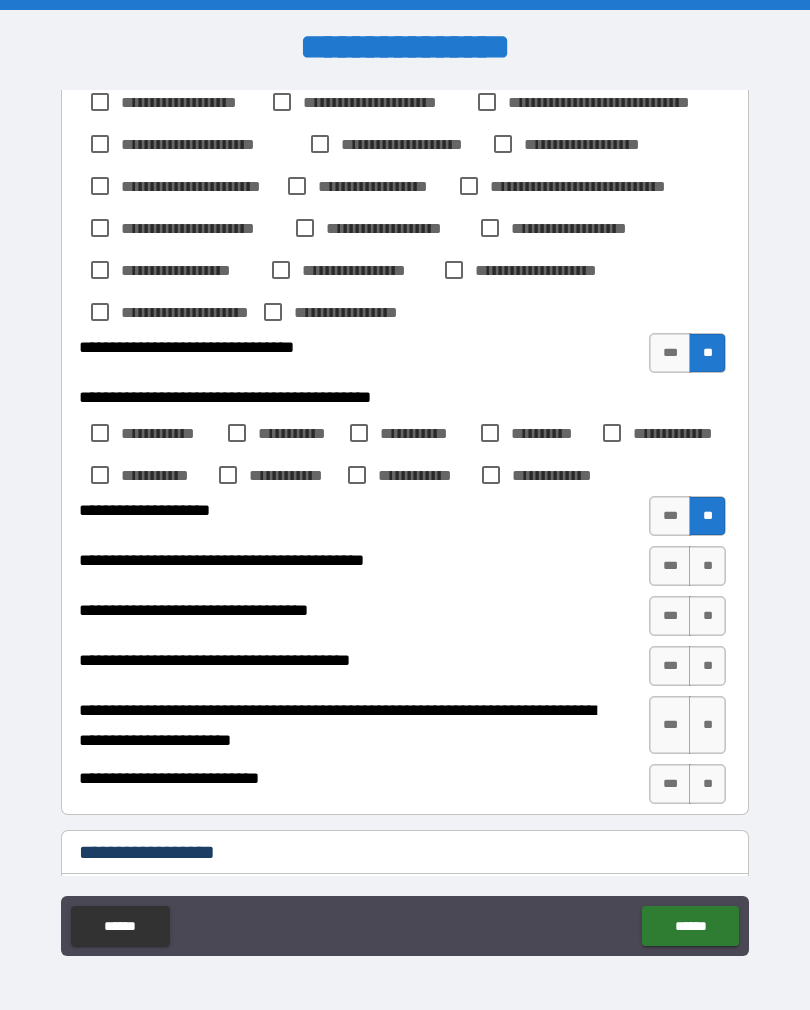click on "**" at bounding box center [707, 566] 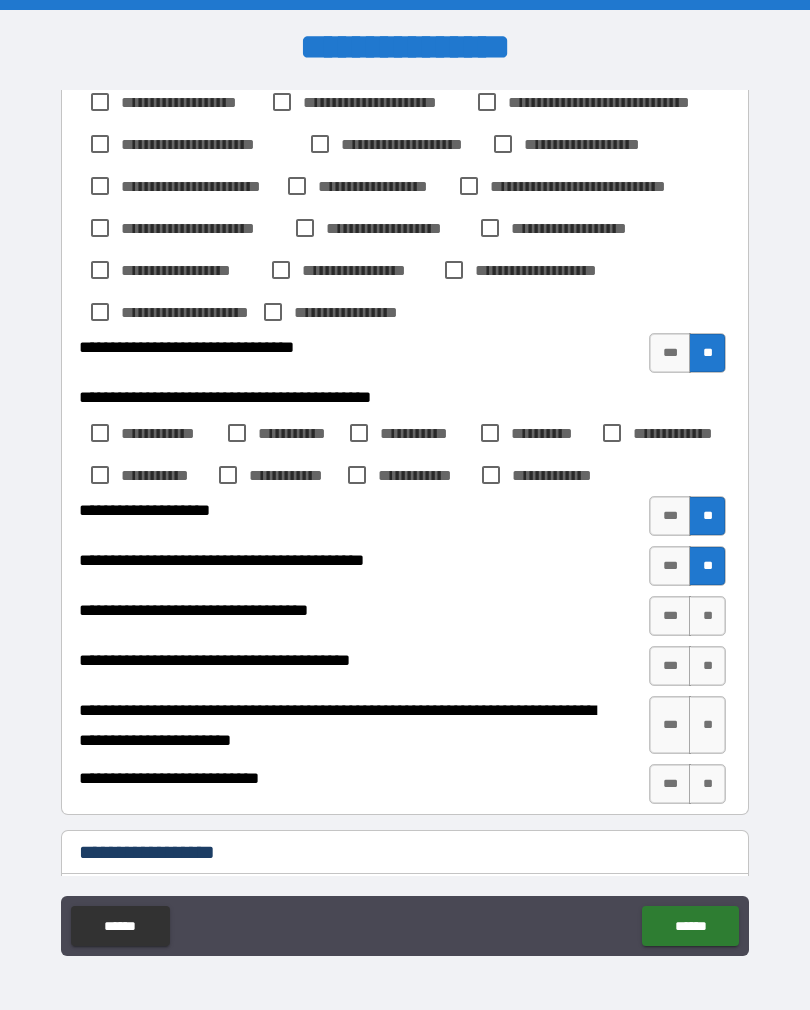 click on "**" at bounding box center (707, 616) 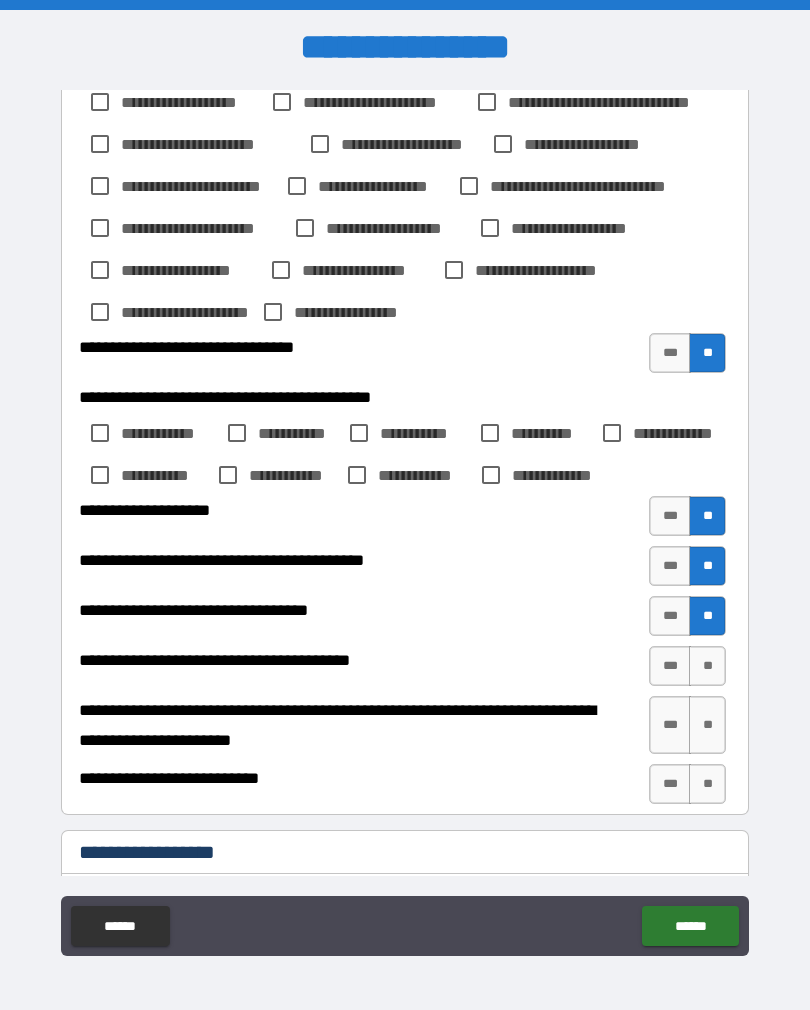 click on "**" at bounding box center [707, 666] 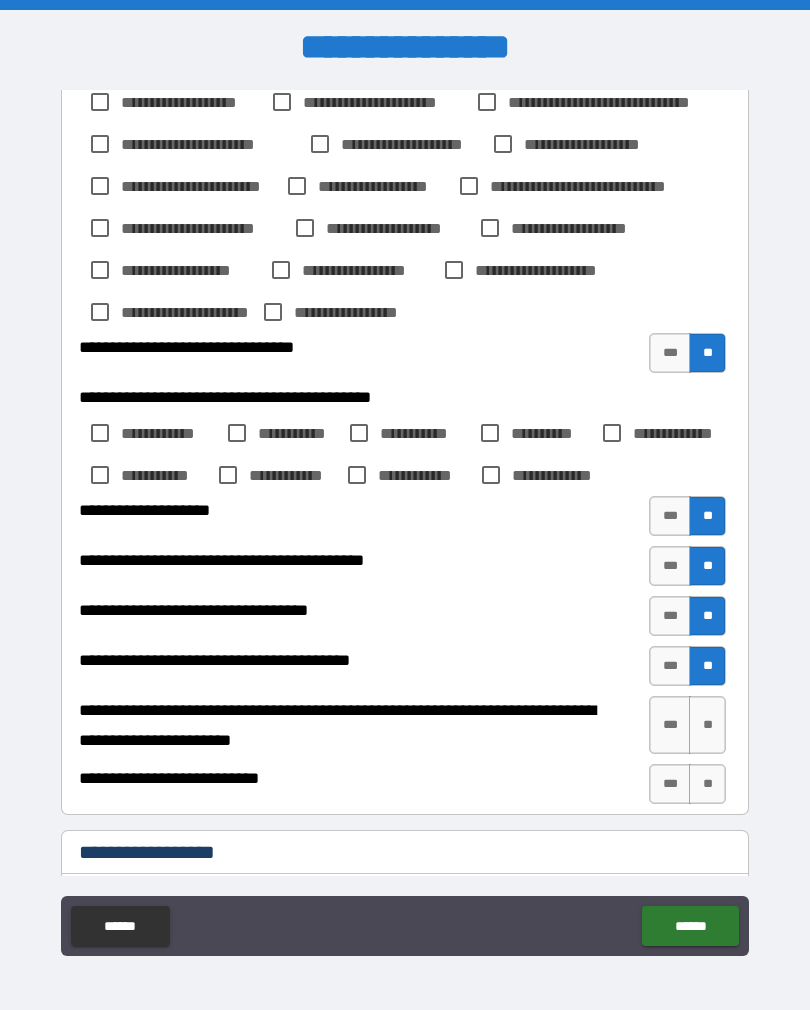 click on "**" at bounding box center [707, 725] 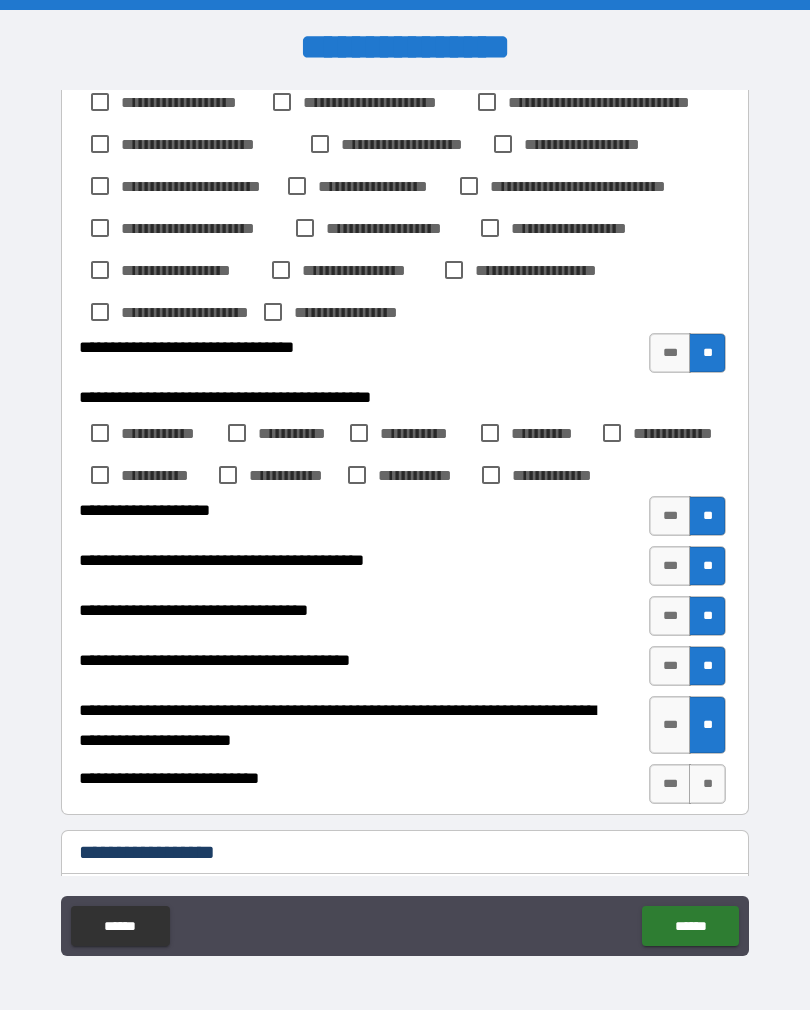 click on "**" at bounding box center [707, 784] 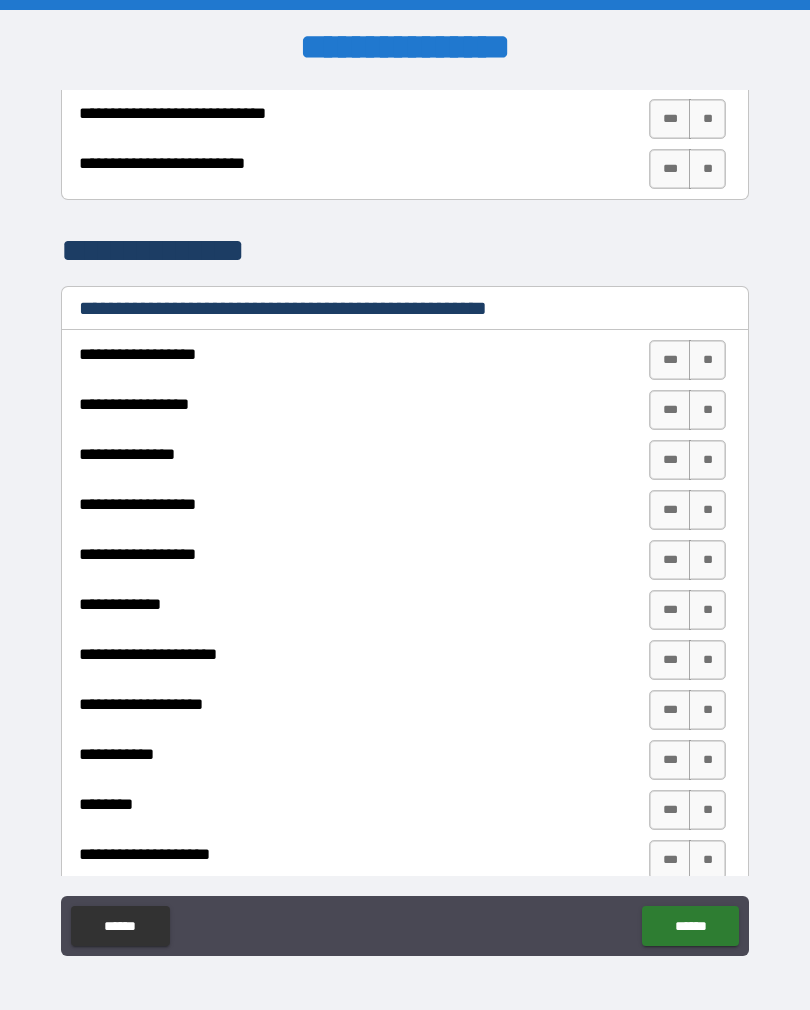 scroll, scrollTop: 3347, scrollLeft: 0, axis: vertical 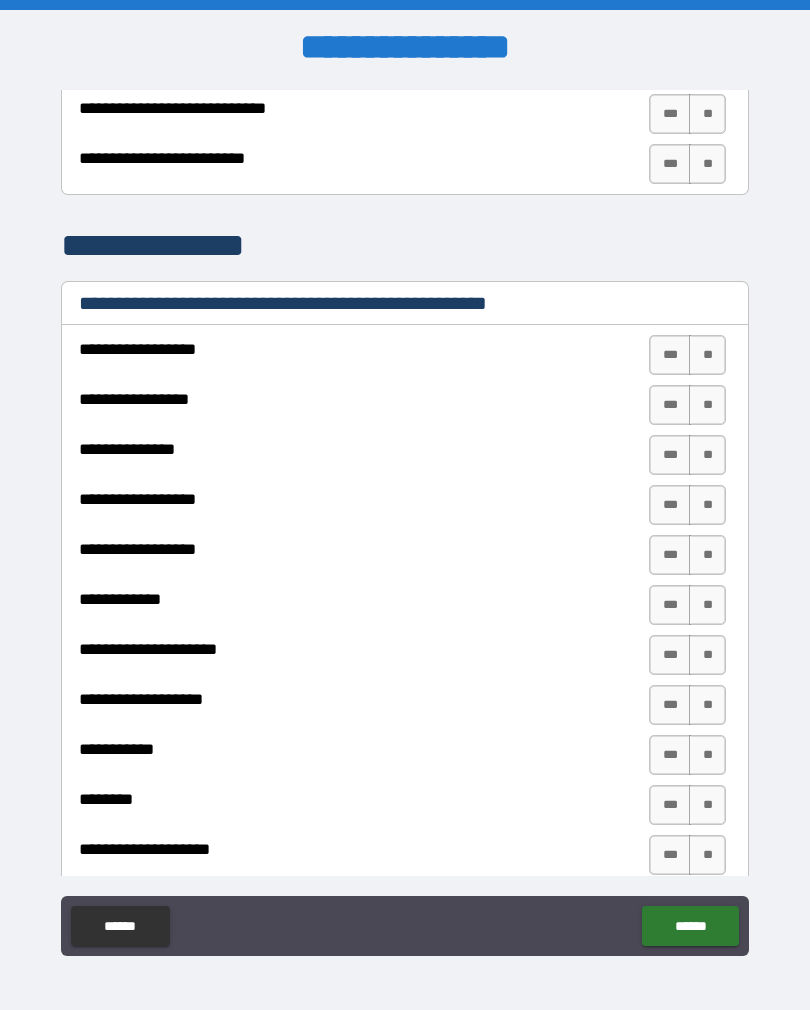 click on "**" at bounding box center [707, 355] 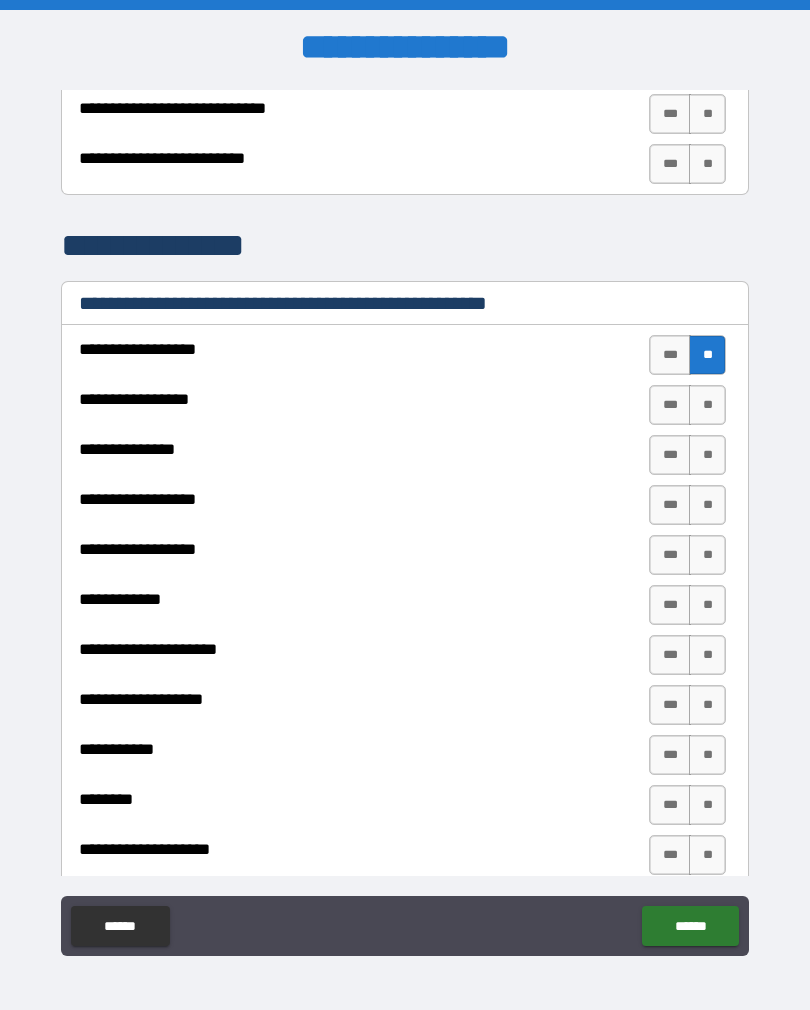 click on "**" at bounding box center (707, 405) 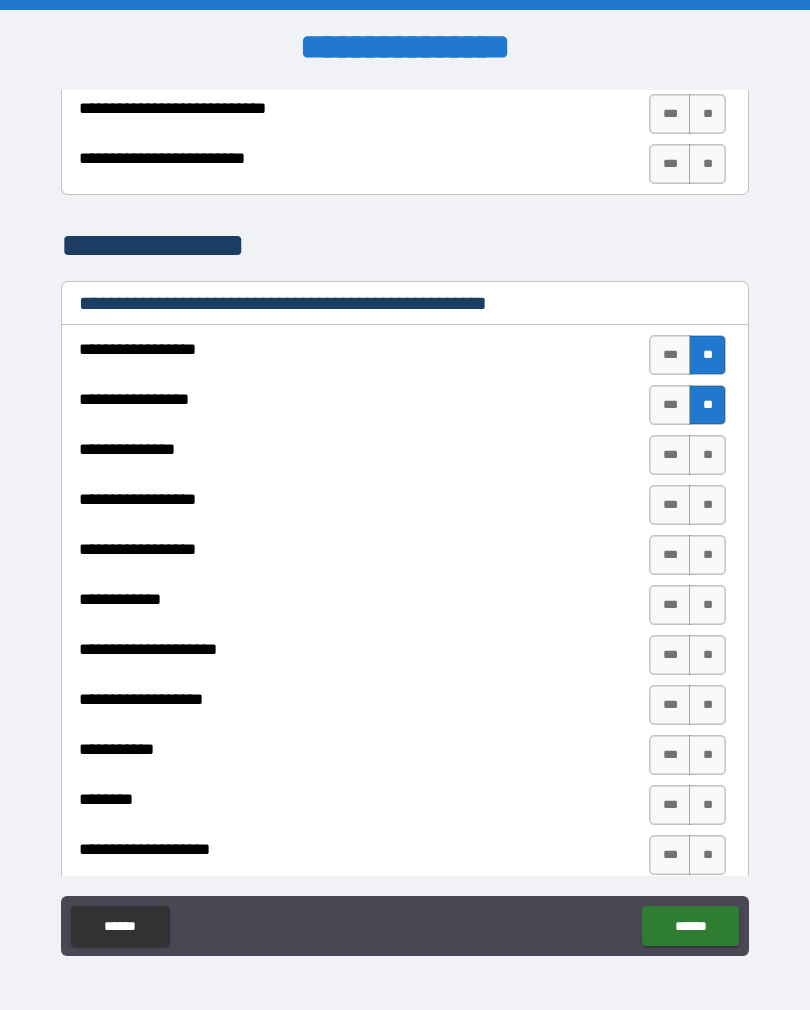 click on "**" at bounding box center [707, 455] 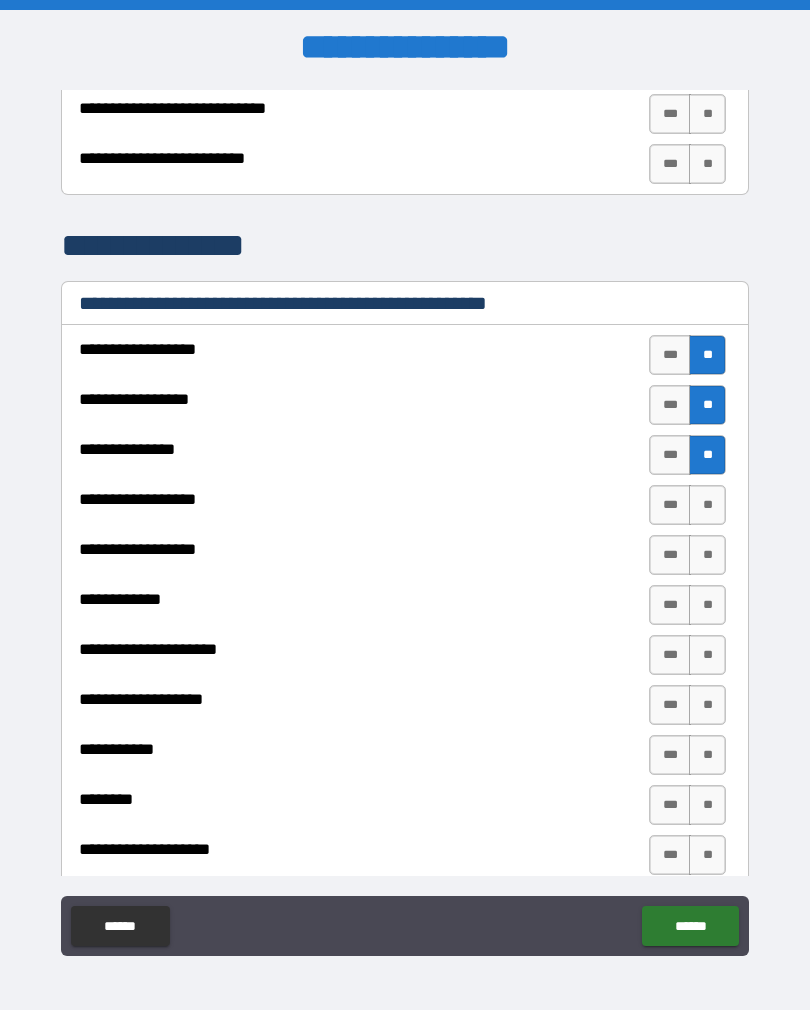 click on "**" at bounding box center (707, 505) 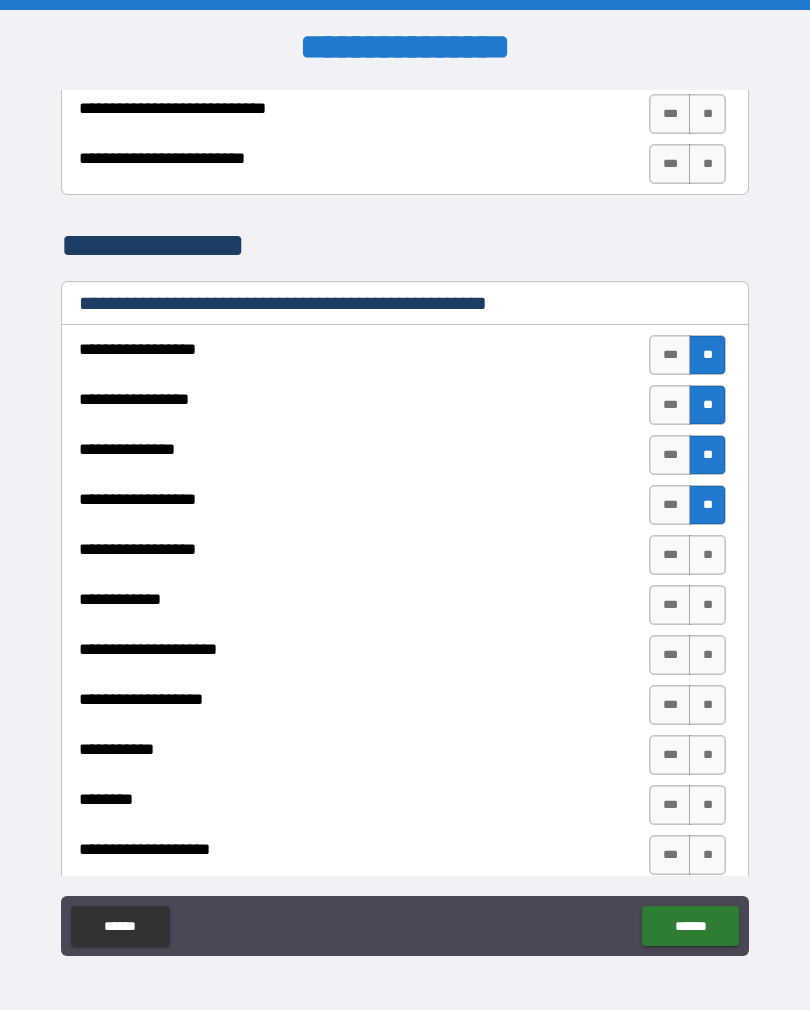 click on "**" at bounding box center [707, 555] 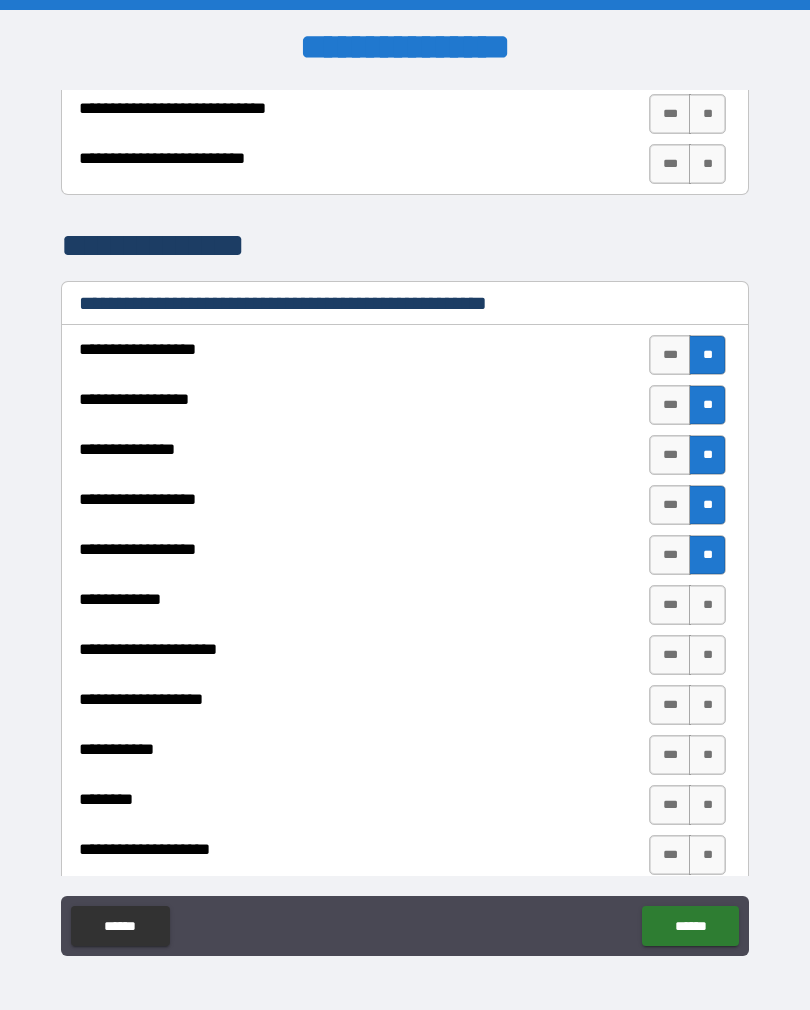 click on "**" at bounding box center [707, 605] 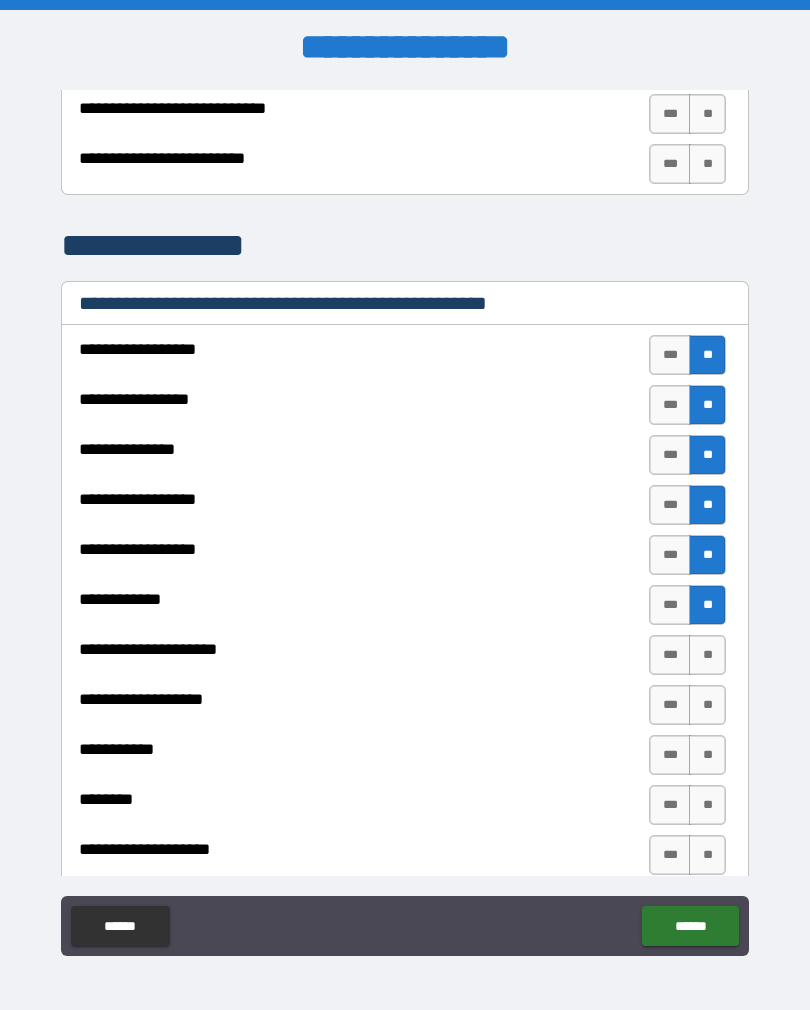 click on "**" at bounding box center [707, 655] 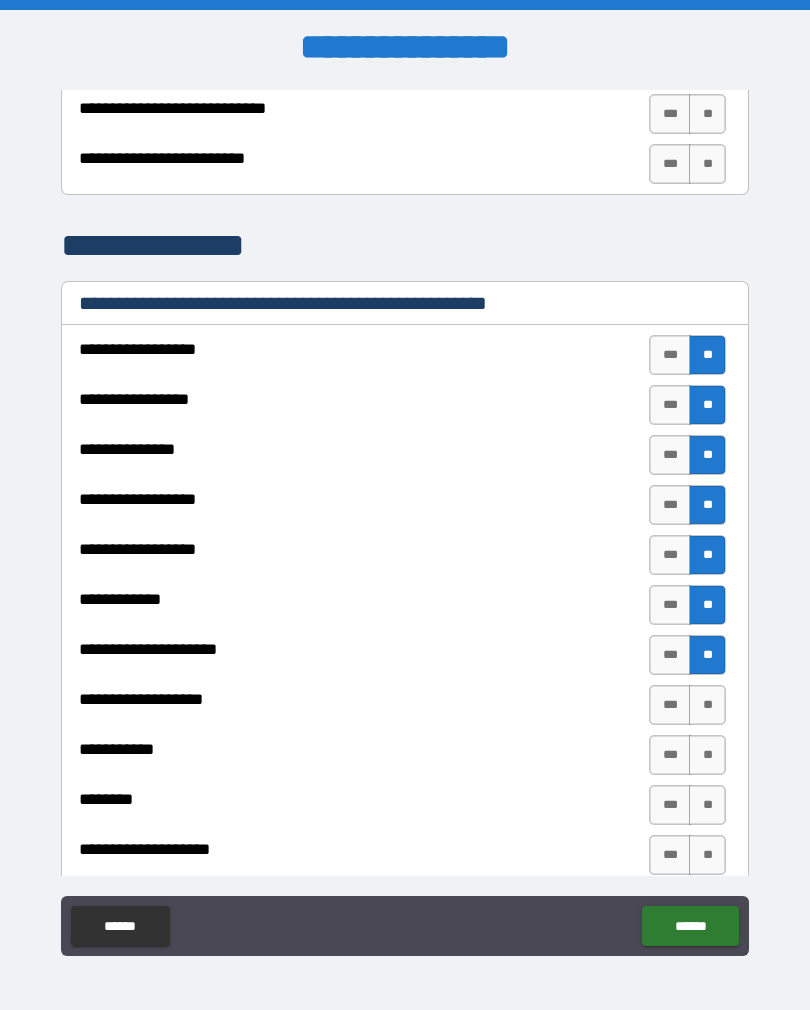 click on "**" at bounding box center (707, 705) 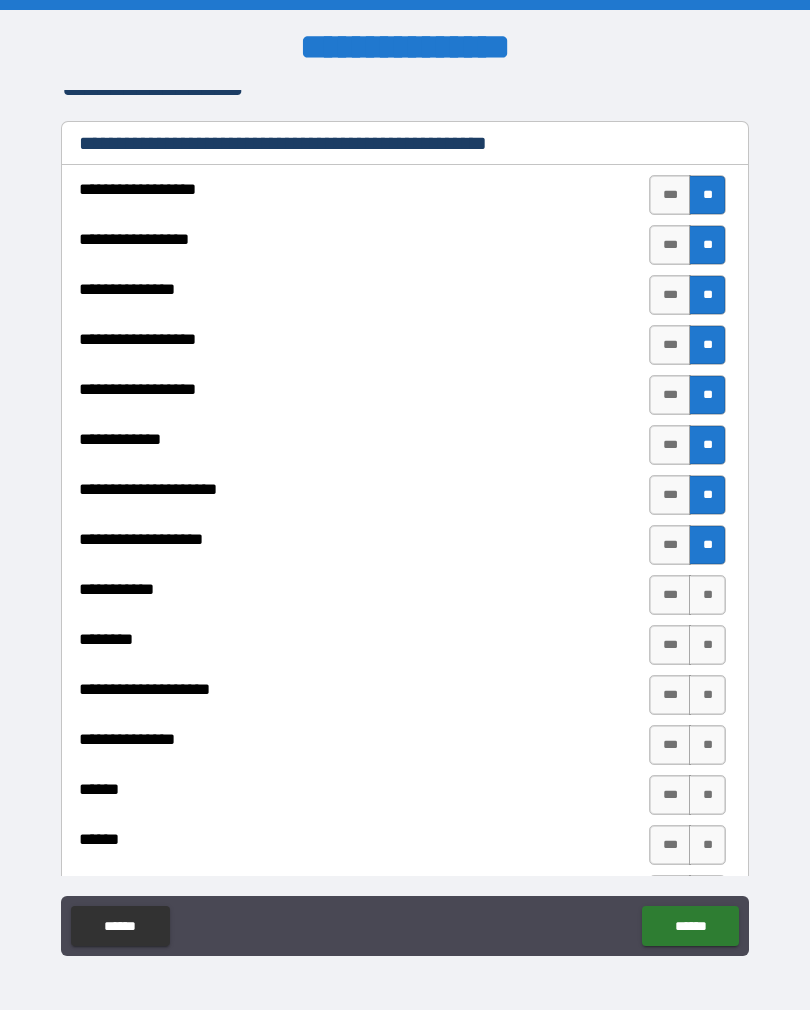 scroll, scrollTop: 3569, scrollLeft: 0, axis: vertical 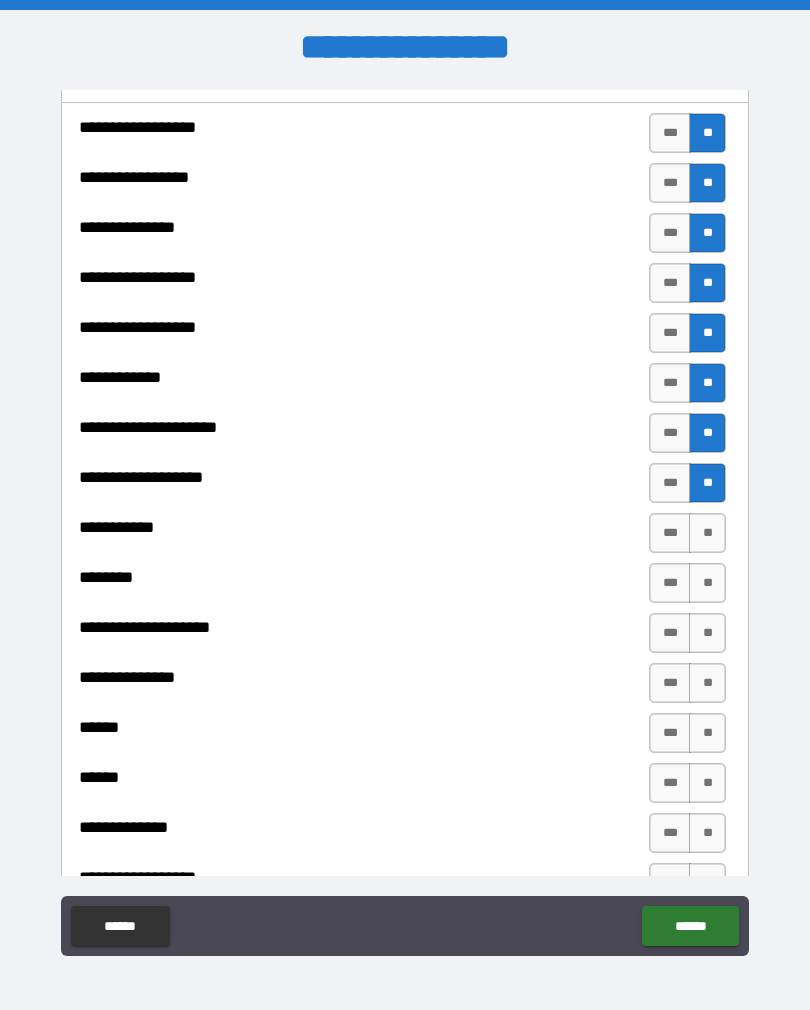 click on "**" at bounding box center [707, 533] 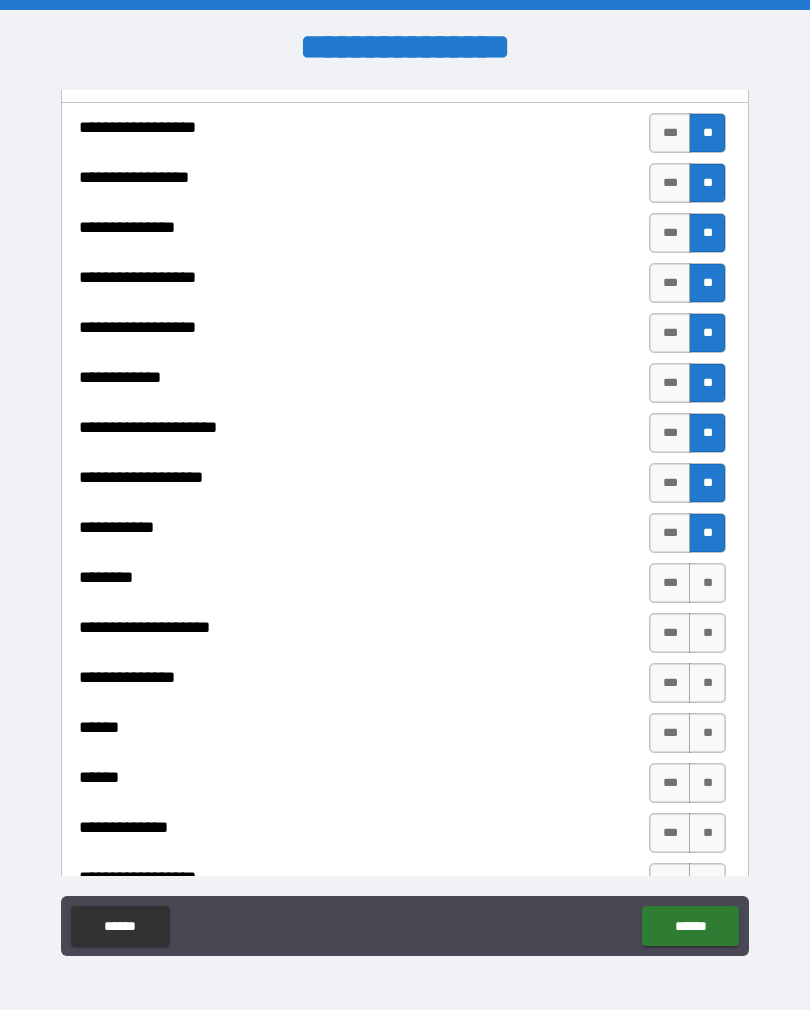 click on "**" at bounding box center (707, 583) 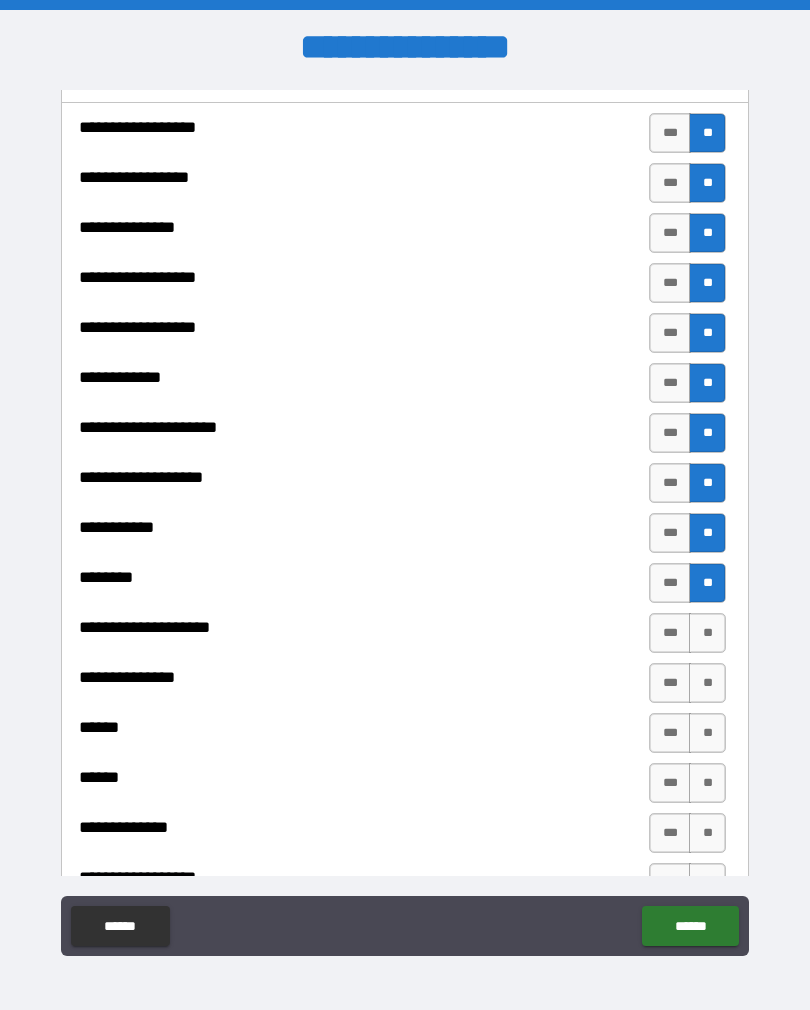 click on "**" at bounding box center [707, 633] 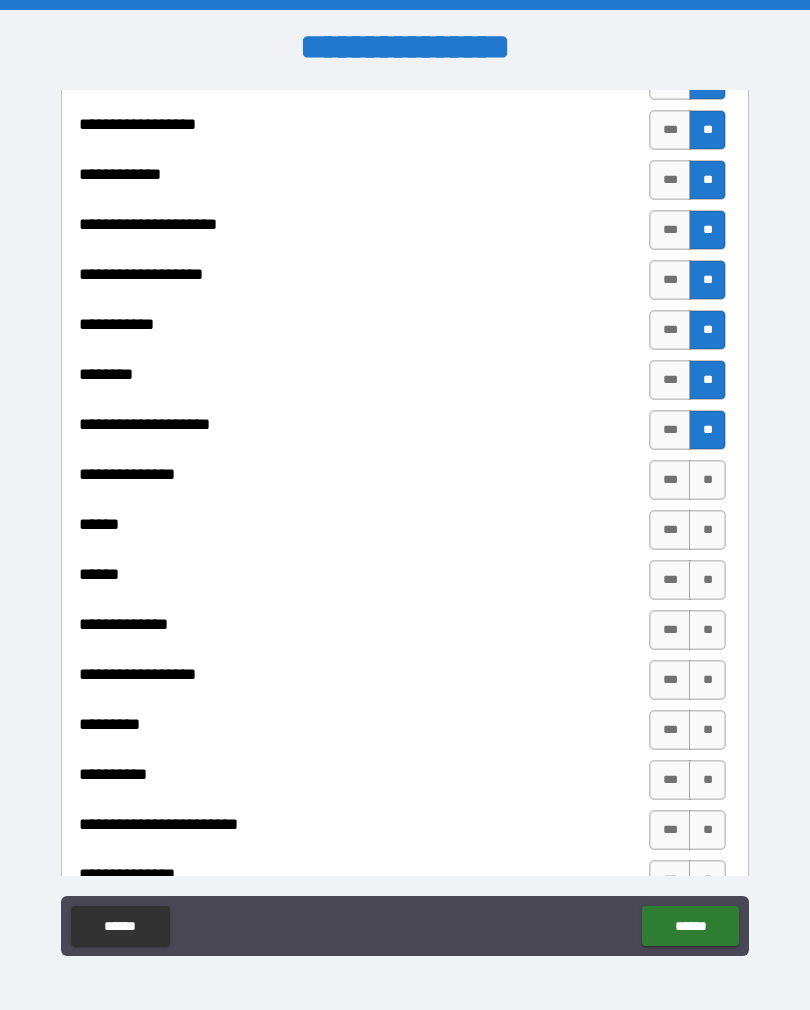 scroll, scrollTop: 3779, scrollLeft: 0, axis: vertical 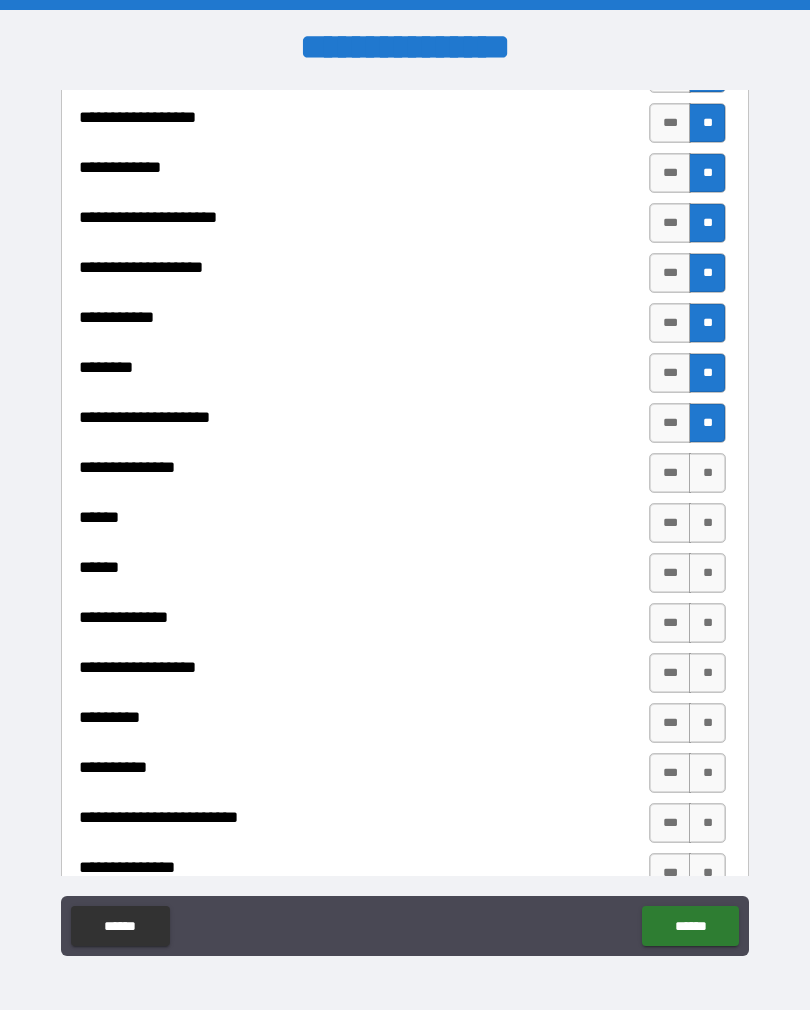 click on "**" at bounding box center (707, 473) 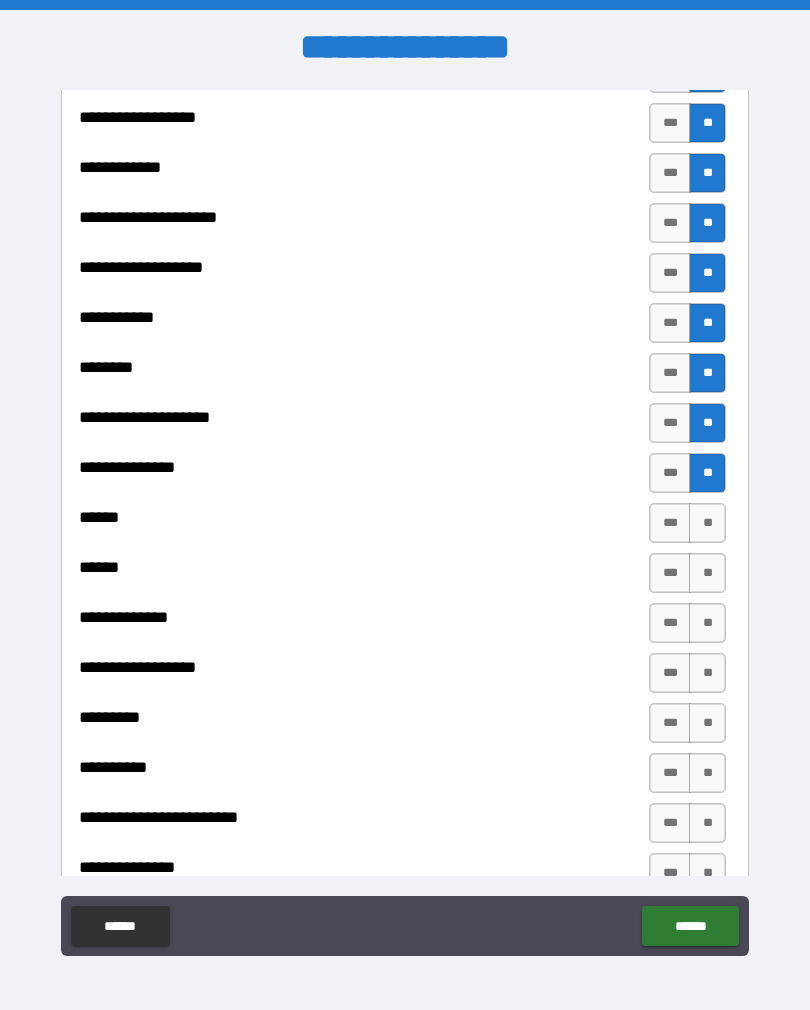 click on "**" at bounding box center [707, 523] 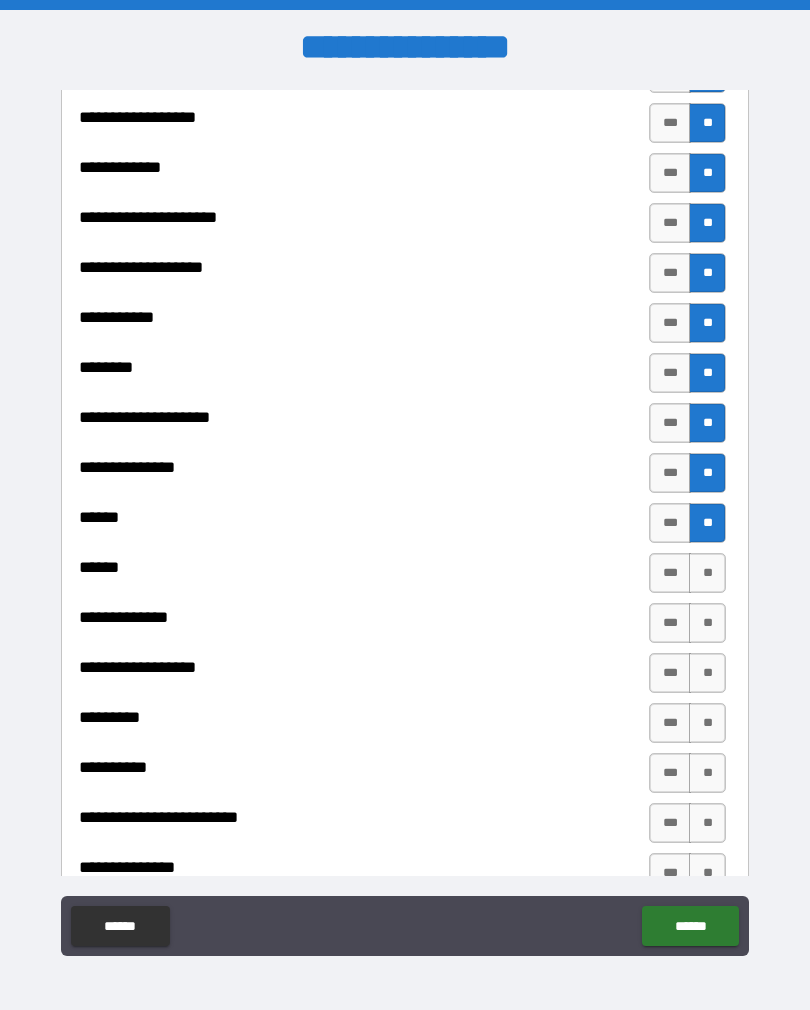 click on "**" at bounding box center (707, 573) 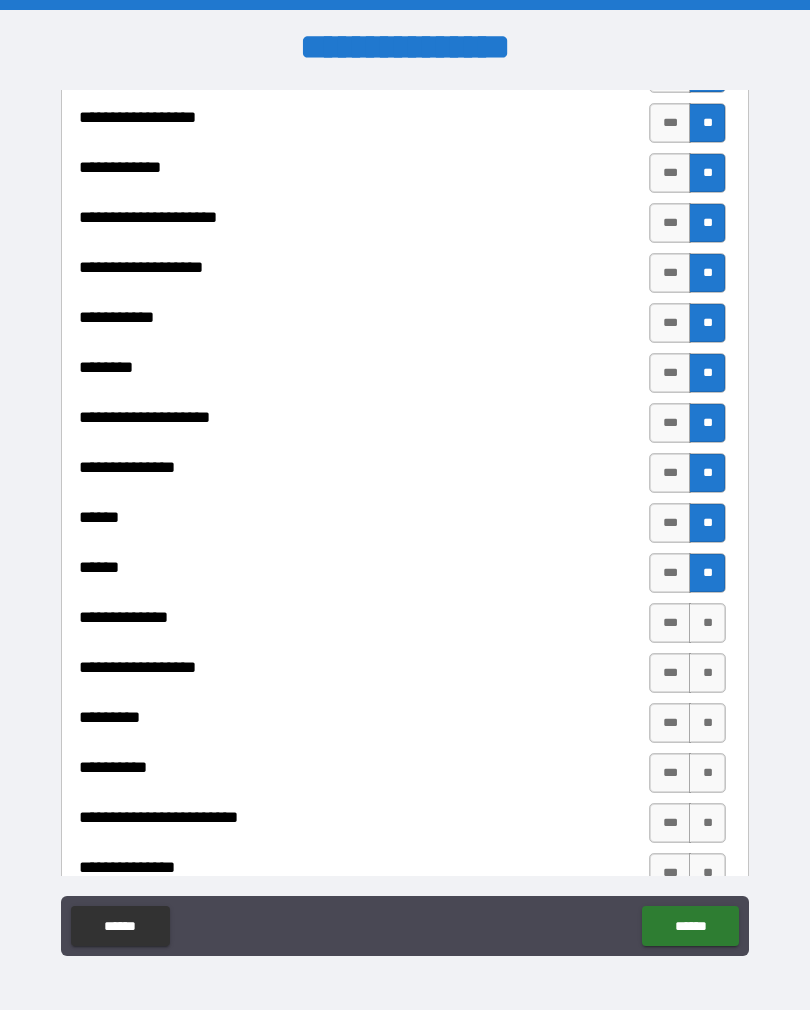 click on "**" at bounding box center [707, 623] 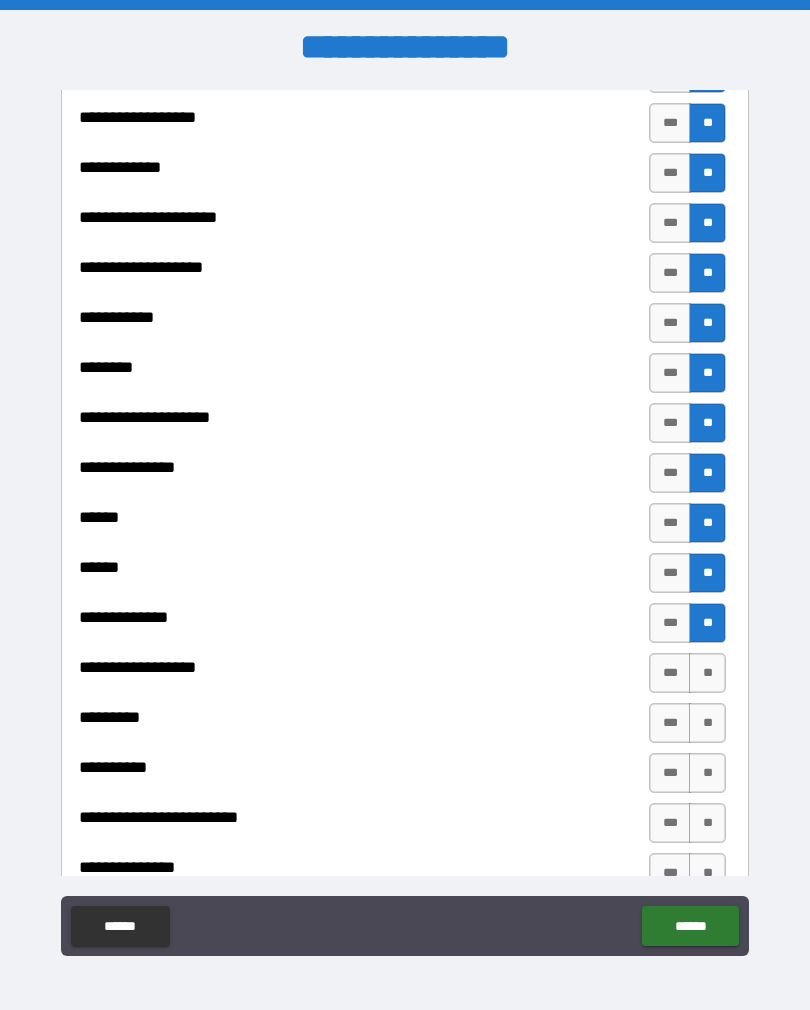click on "**" at bounding box center (707, 673) 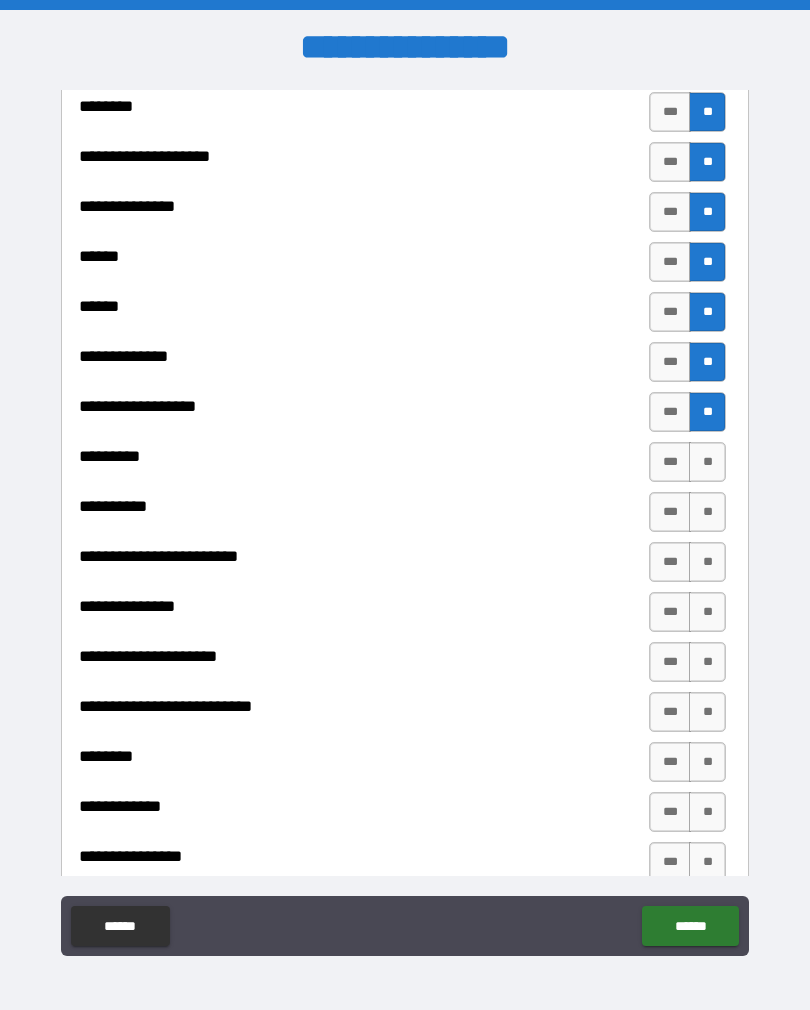 scroll, scrollTop: 4058, scrollLeft: 0, axis: vertical 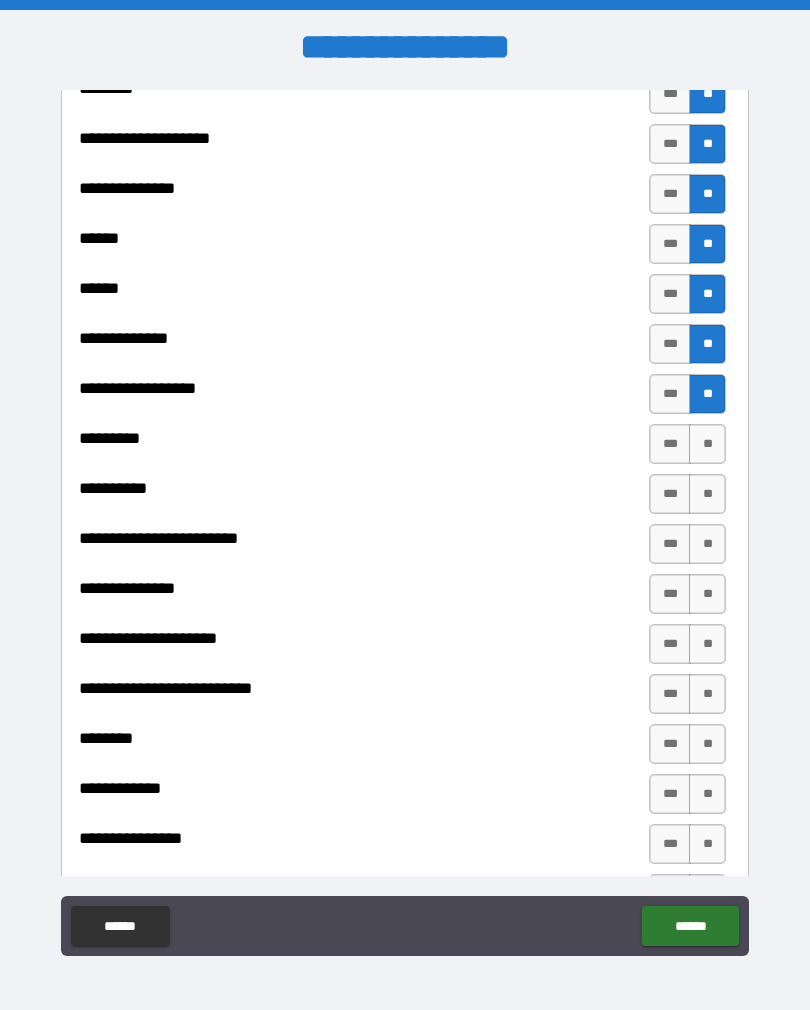click on "**" at bounding box center [707, 444] 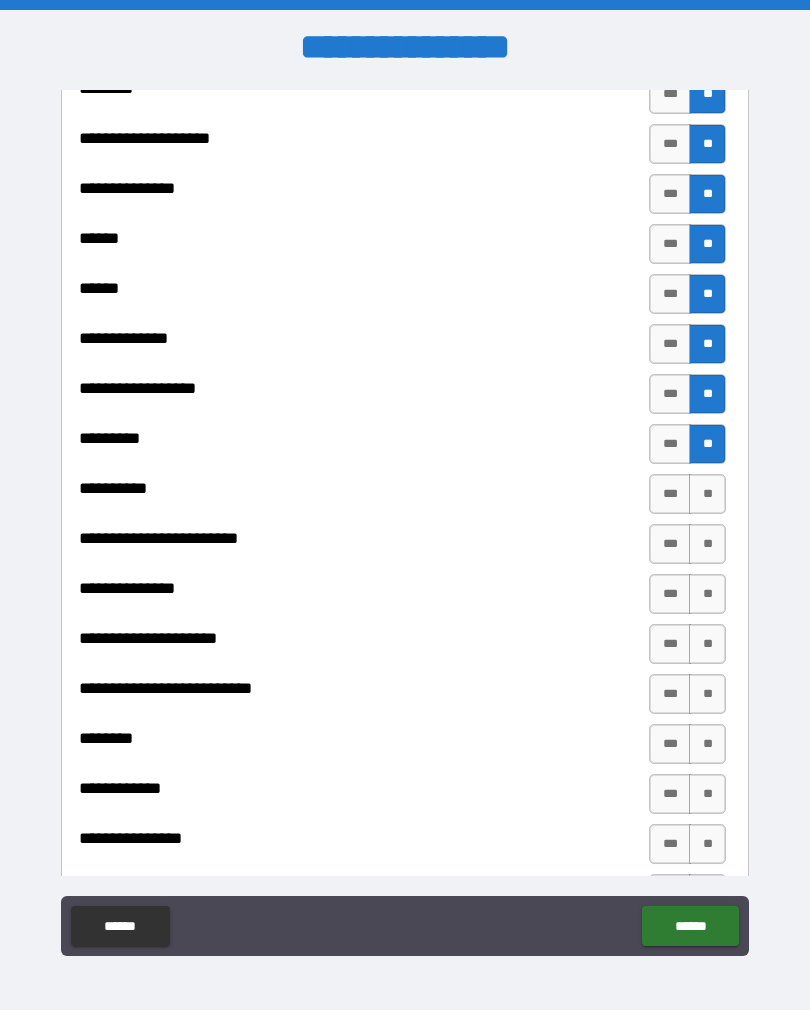 click on "**" at bounding box center (707, 494) 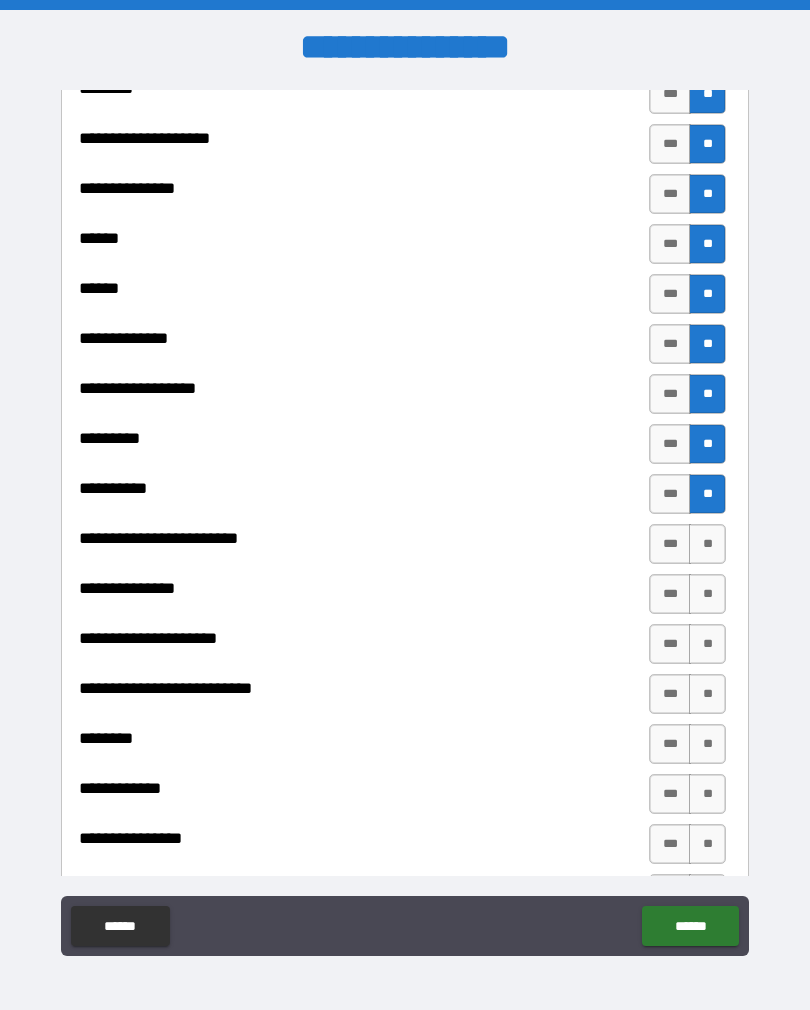 click on "**" at bounding box center [707, 544] 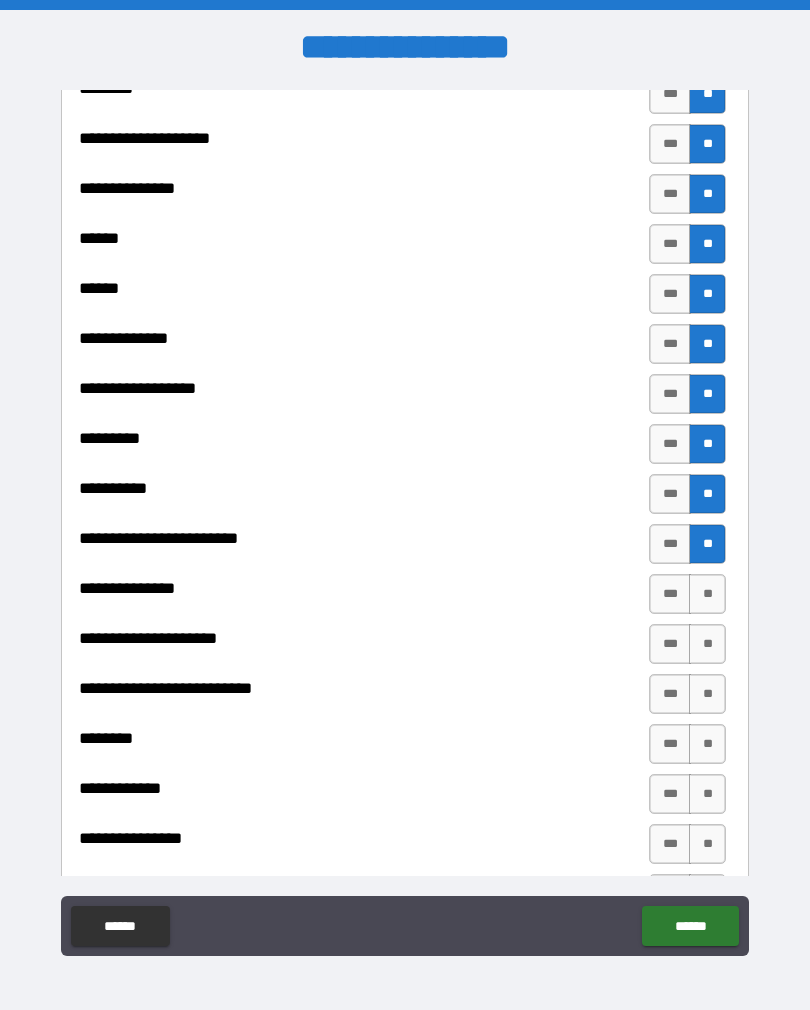click on "**" at bounding box center (707, 594) 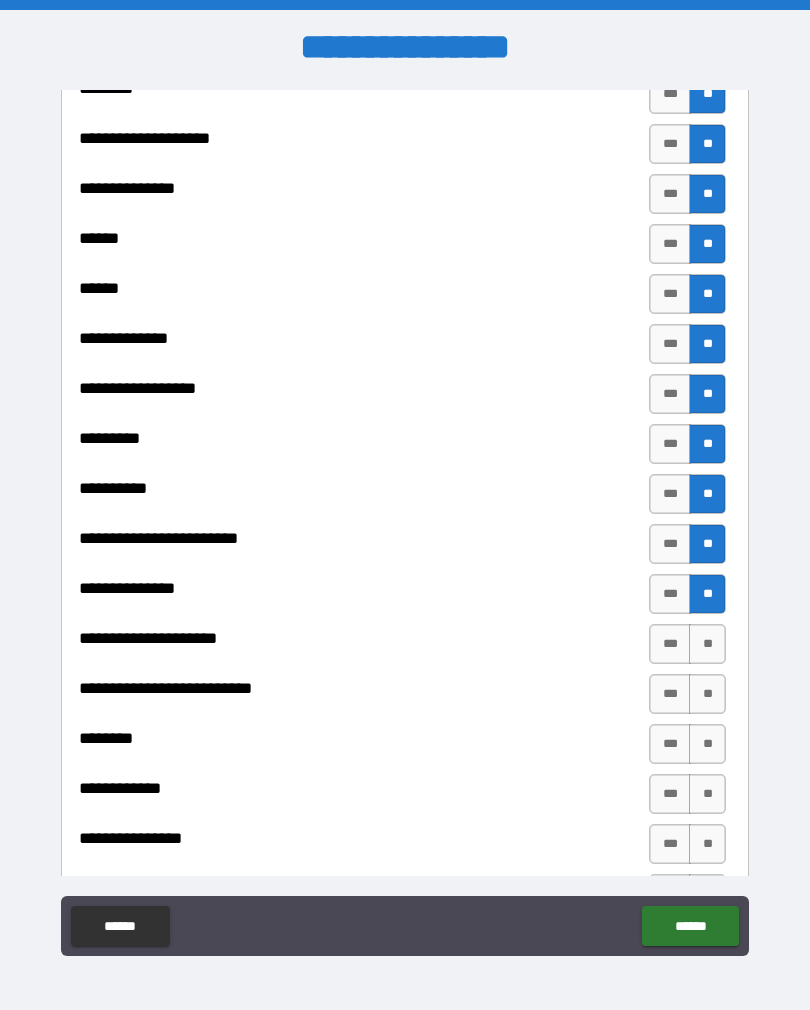click on "**" at bounding box center [707, 644] 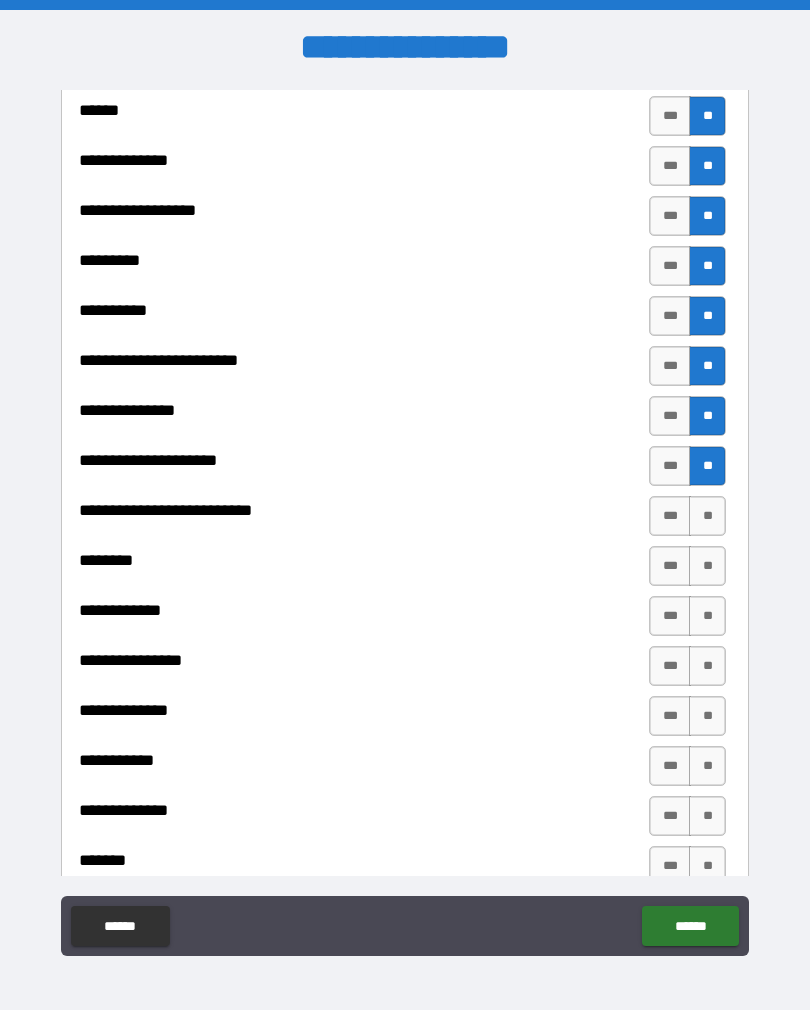 scroll, scrollTop: 4250, scrollLeft: 0, axis: vertical 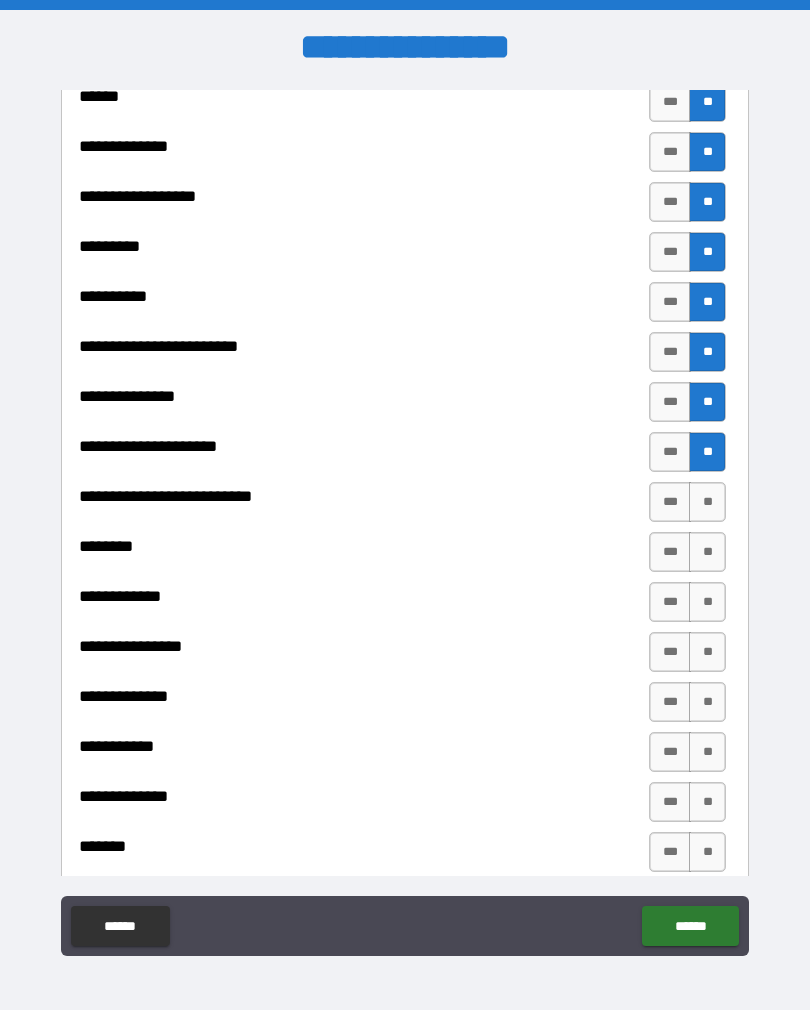 click on "**" at bounding box center [707, 502] 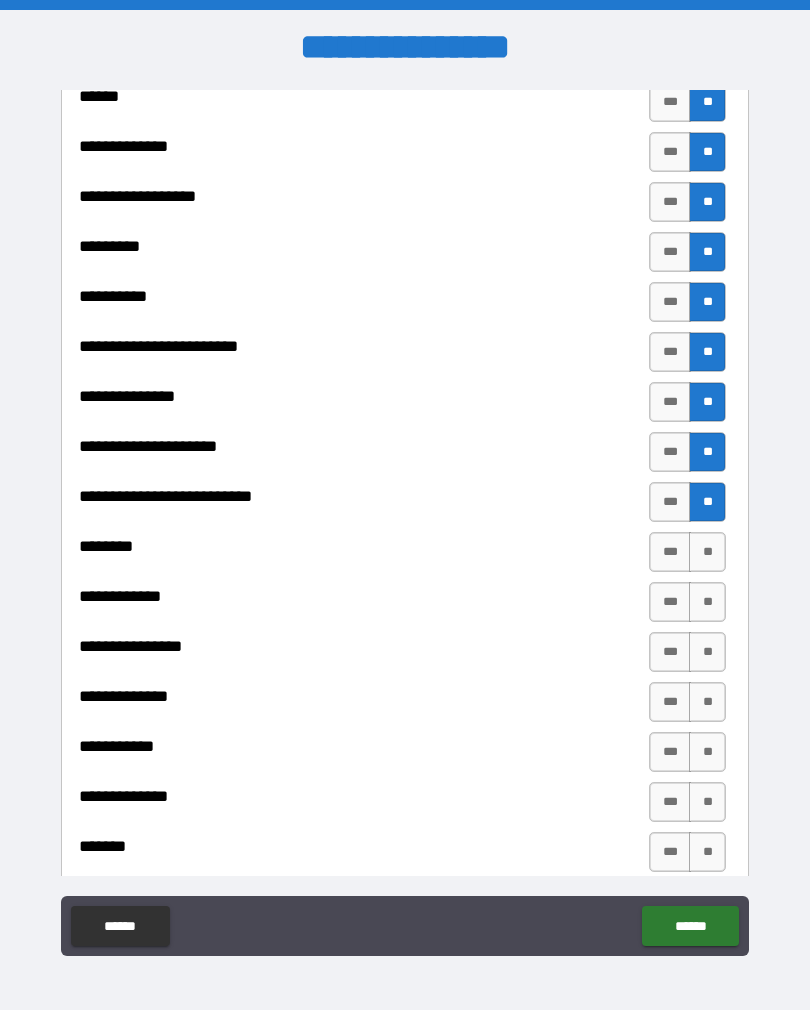 click on "**" at bounding box center [707, 552] 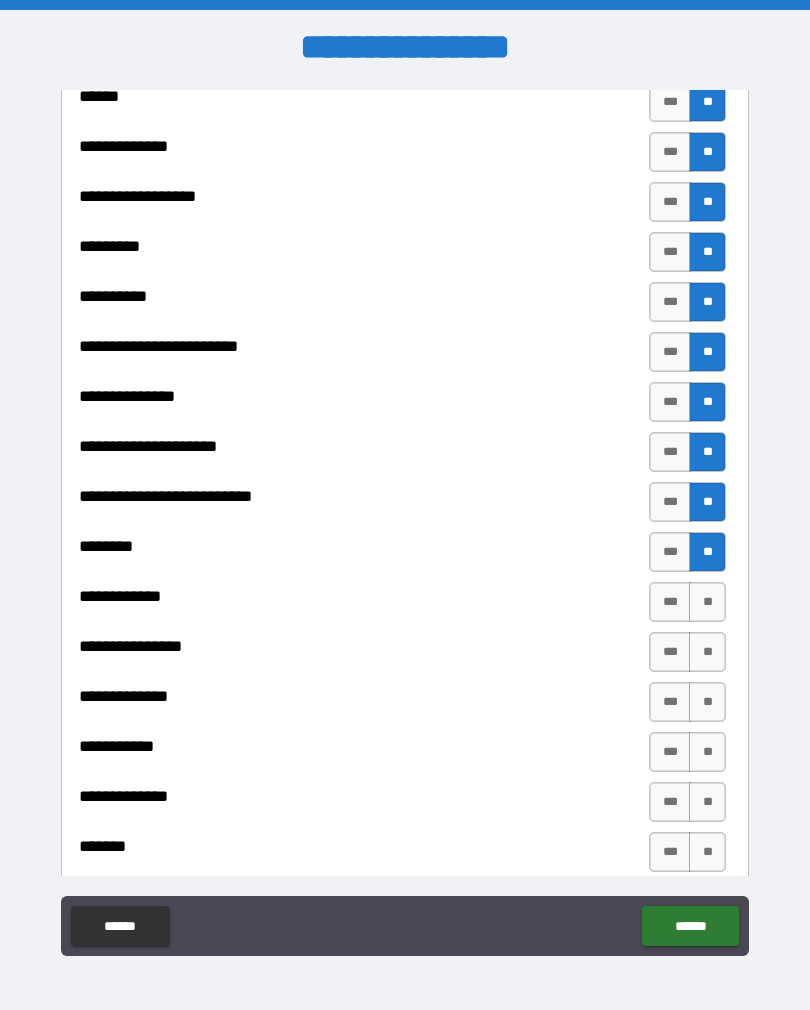 click on "**" at bounding box center [707, 602] 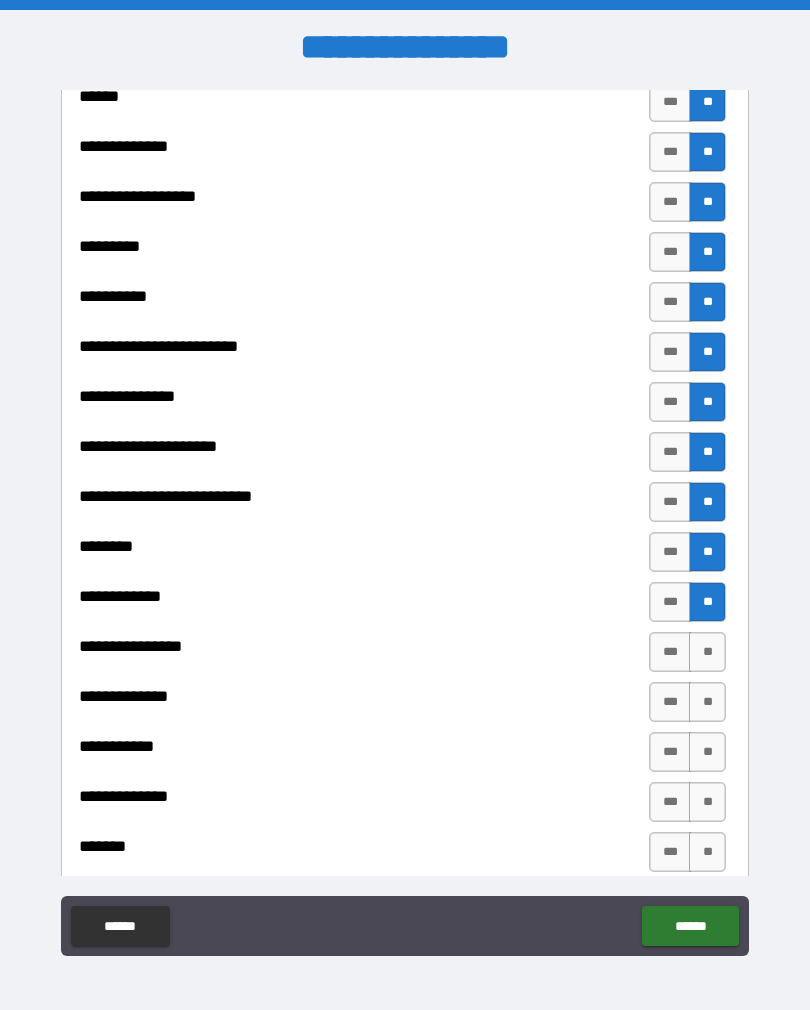 click on "**" at bounding box center [707, 652] 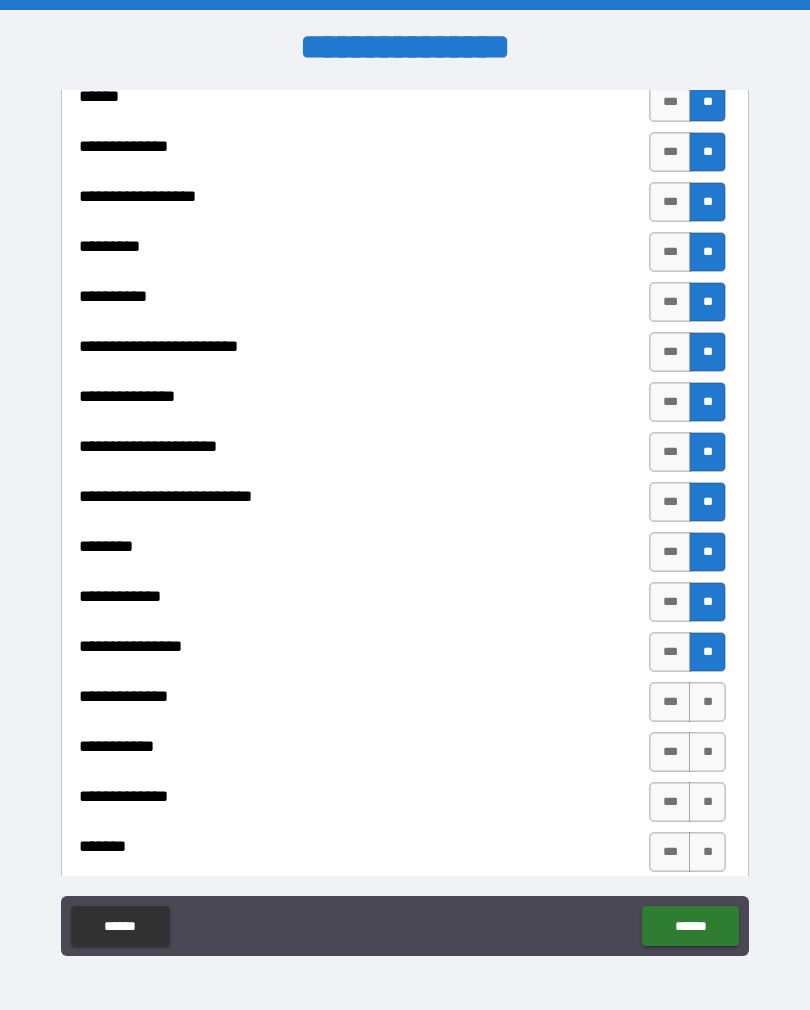 click on "**" at bounding box center [707, 702] 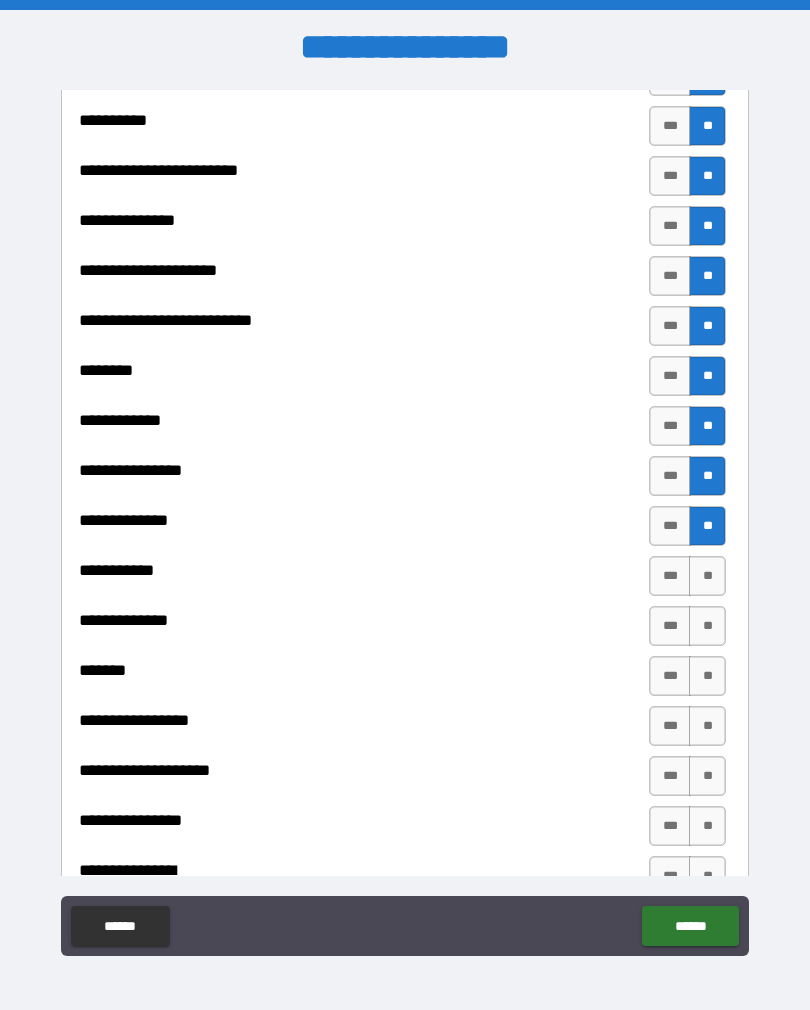 scroll, scrollTop: 4424, scrollLeft: 0, axis: vertical 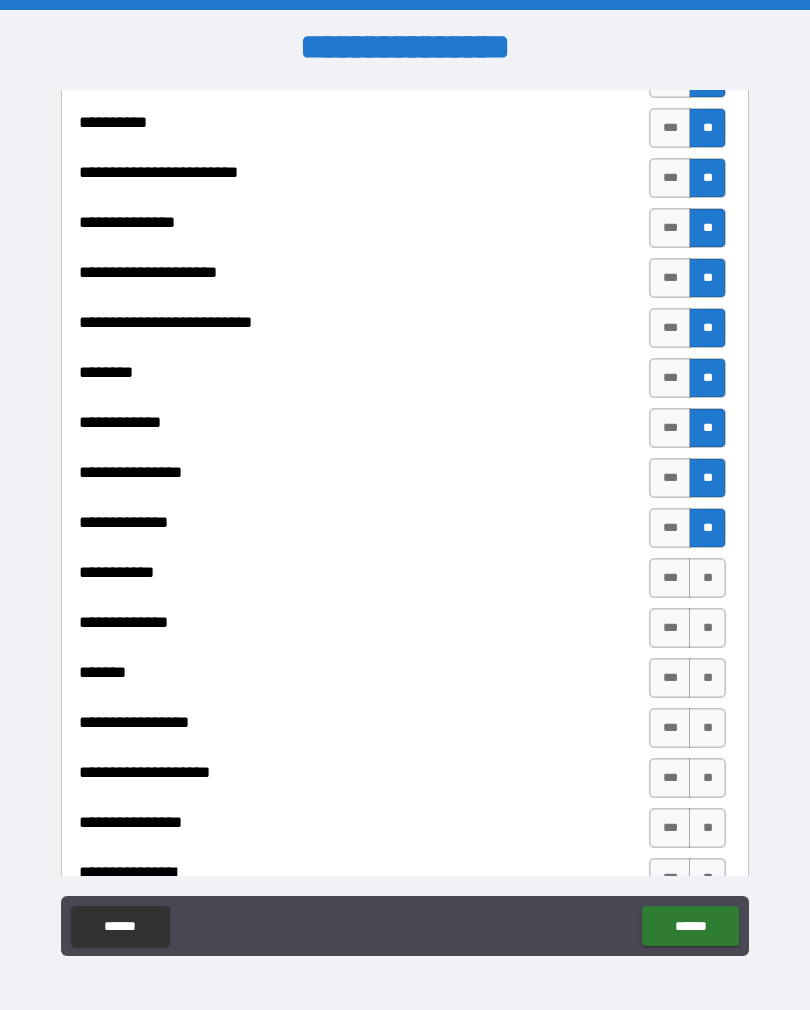 click on "***" at bounding box center [670, 528] 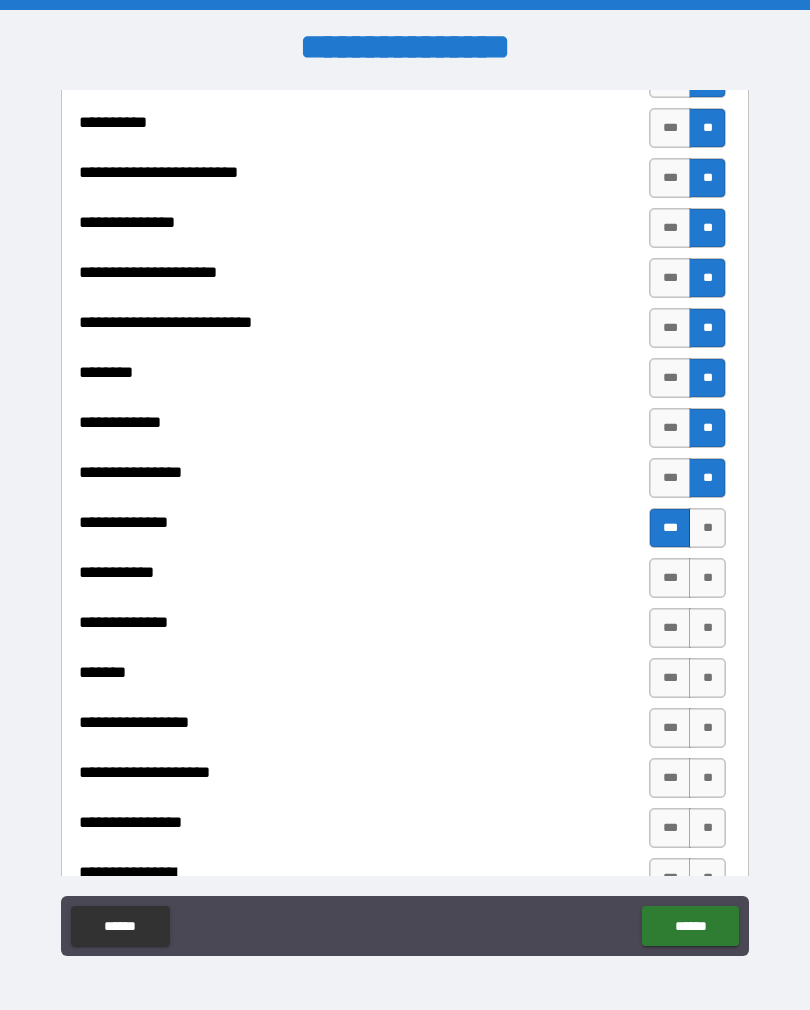 click on "***" at bounding box center (670, 528) 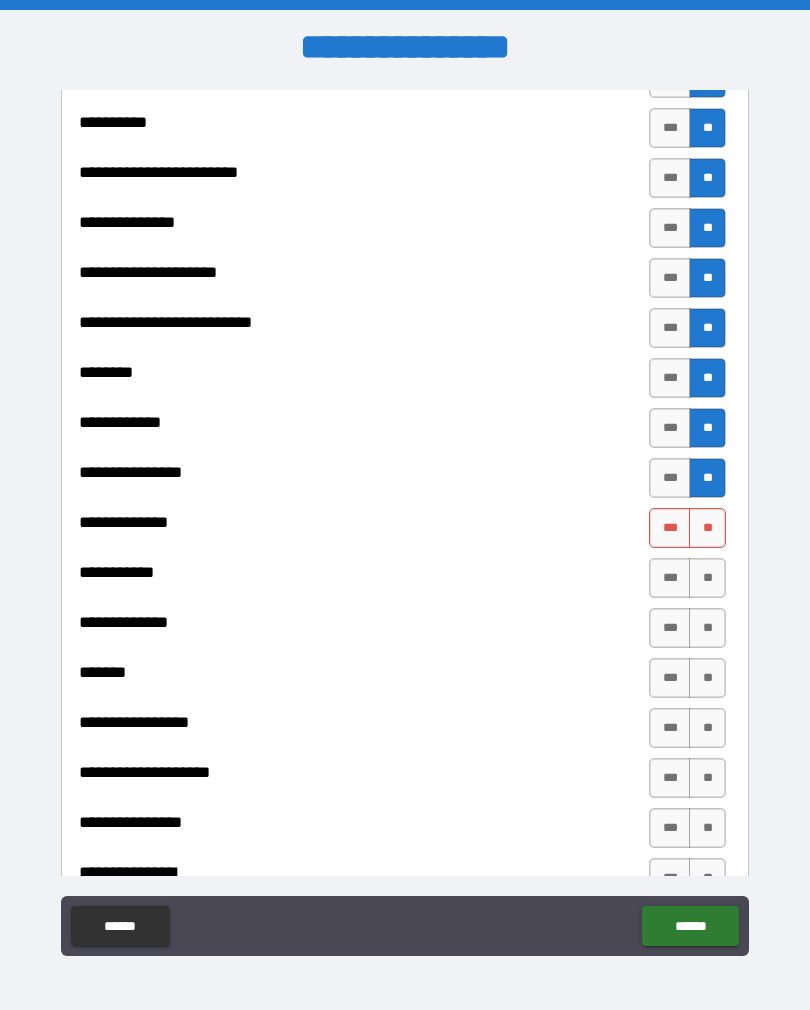 click on "**" at bounding box center [707, 528] 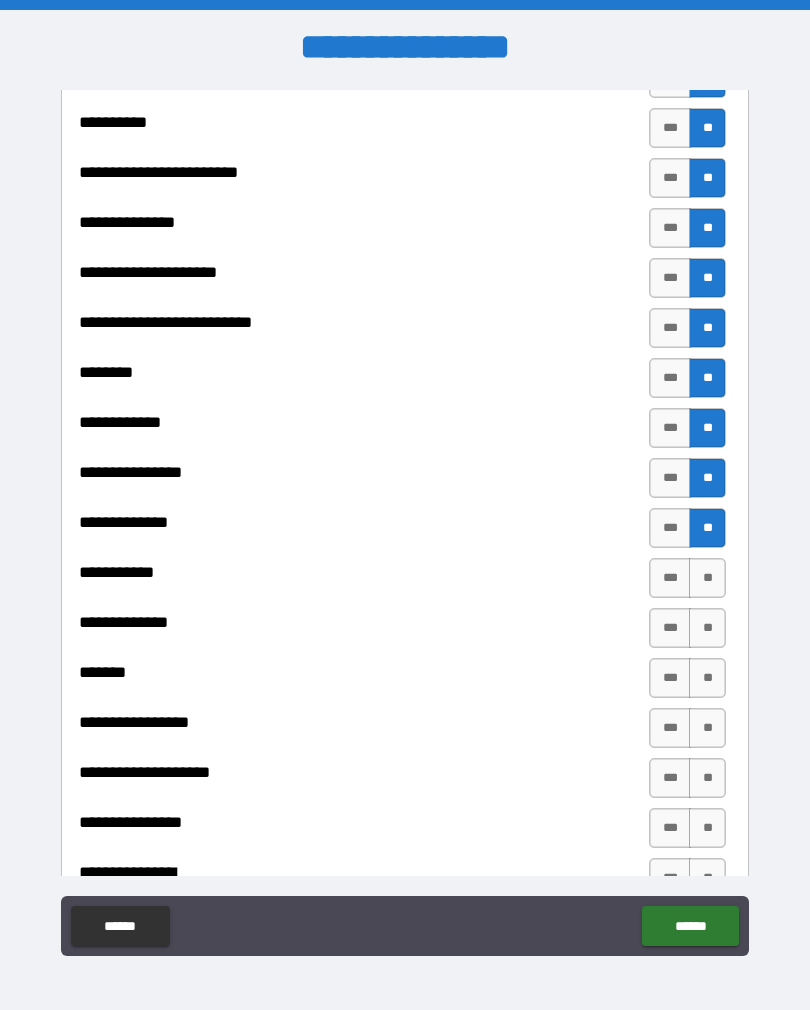 click on "***" at bounding box center (670, 578) 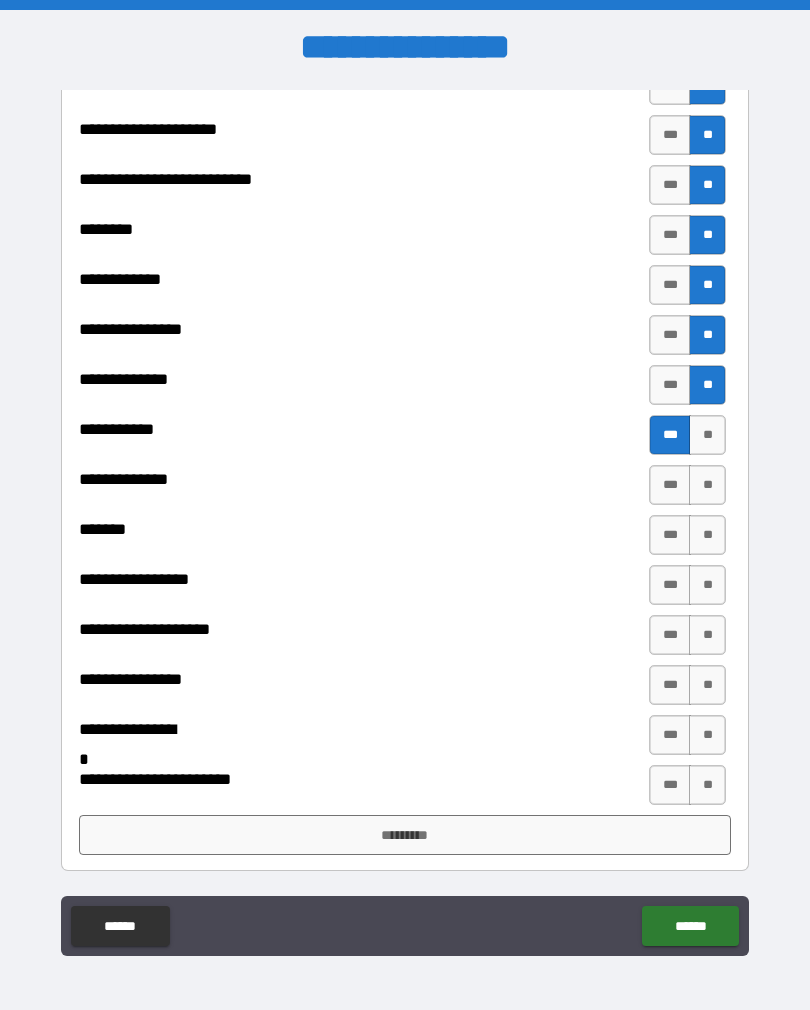 scroll, scrollTop: 4567, scrollLeft: 0, axis: vertical 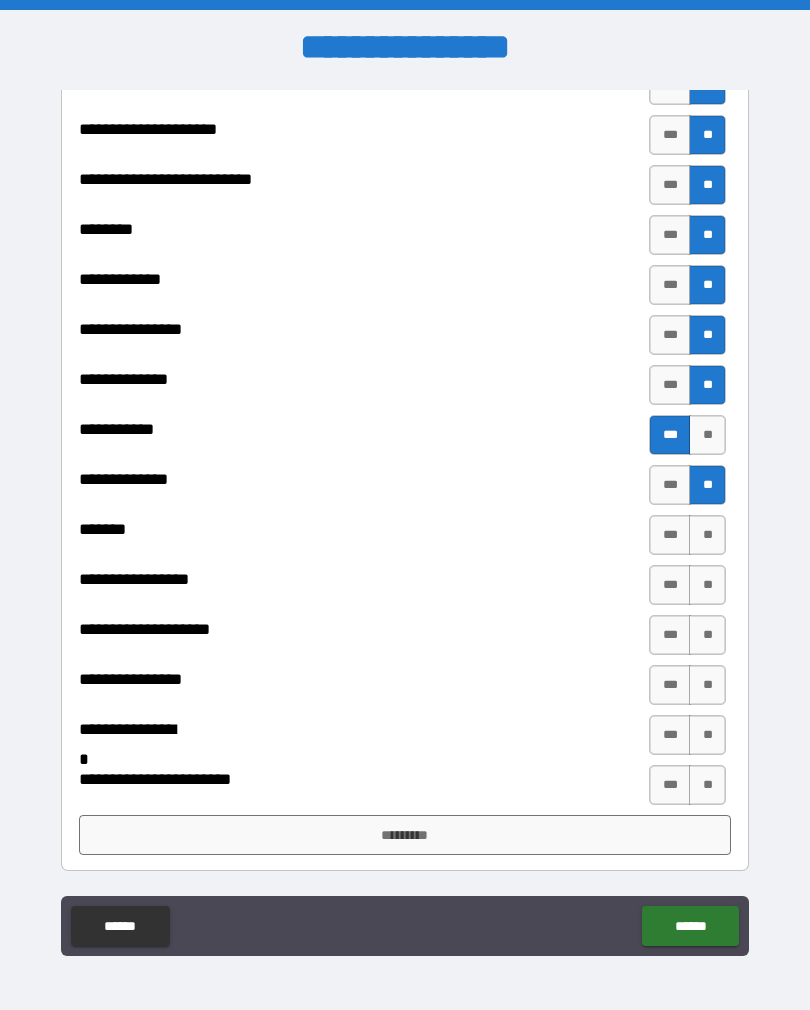 click on "**" at bounding box center (707, 535) 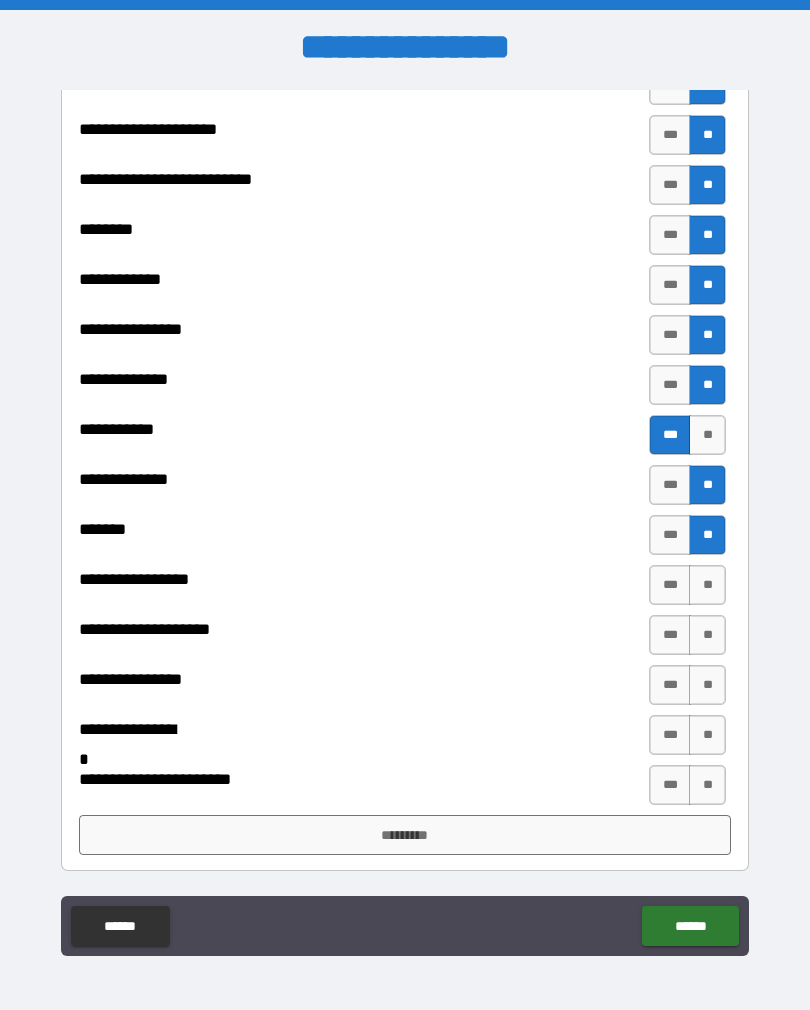click on "**" at bounding box center [707, 585] 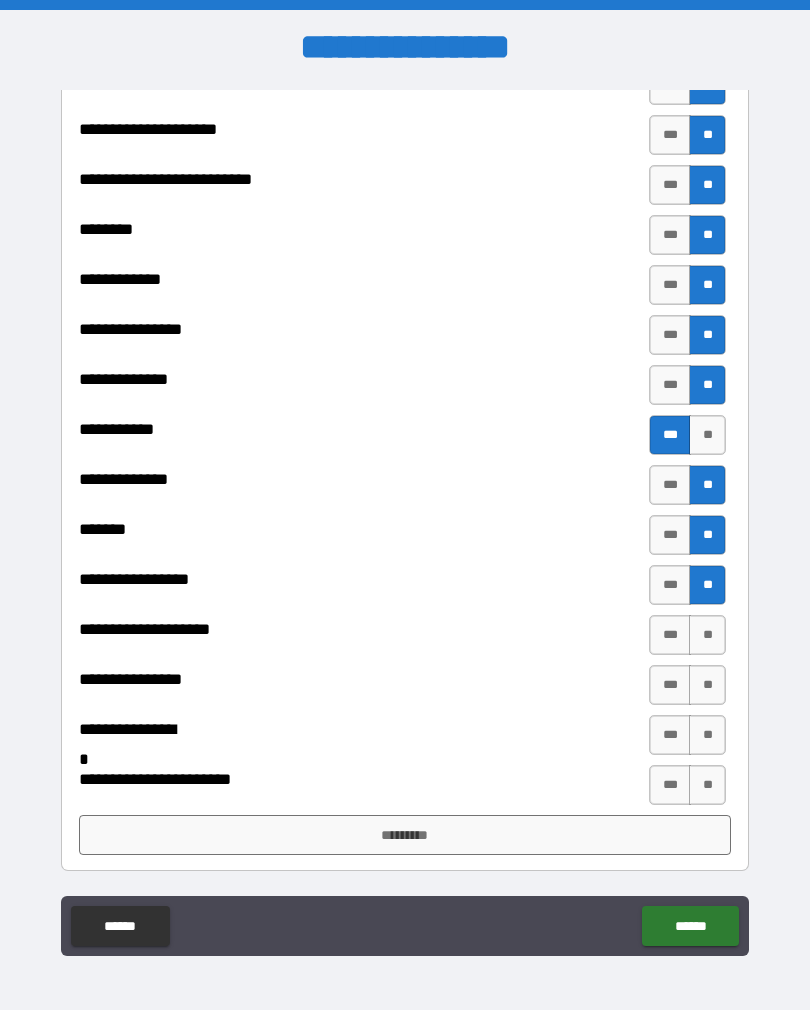 click on "**" at bounding box center [707, 635] 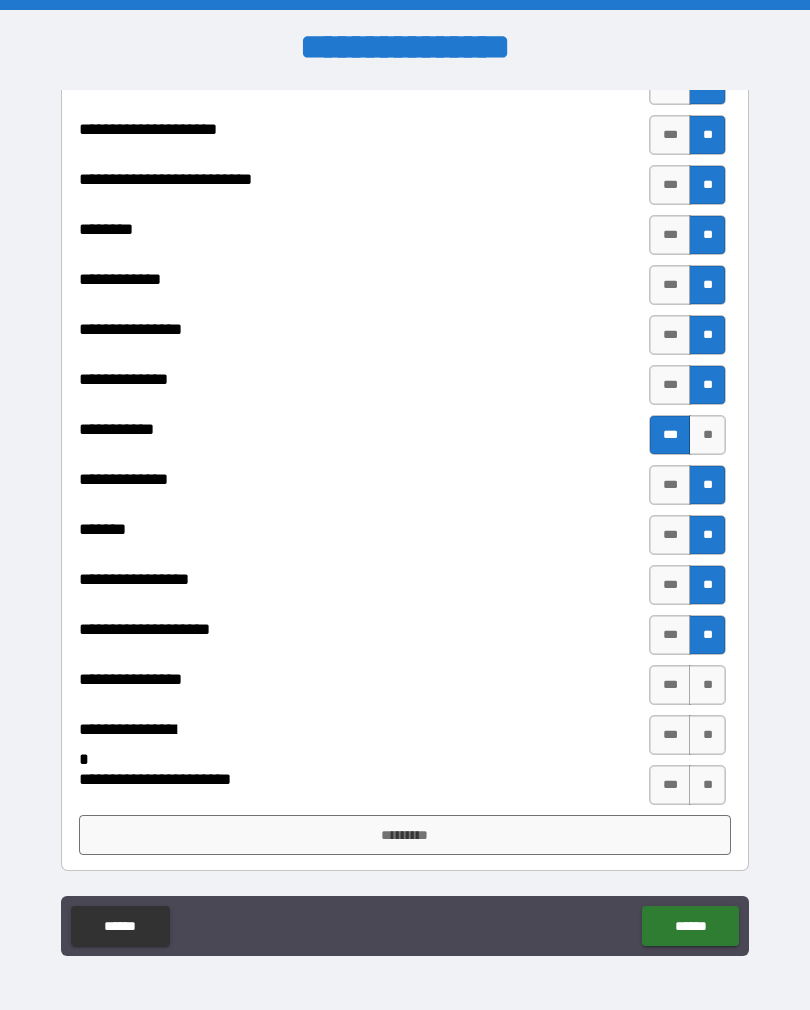 click on "**" at bounding box center (707, 685) 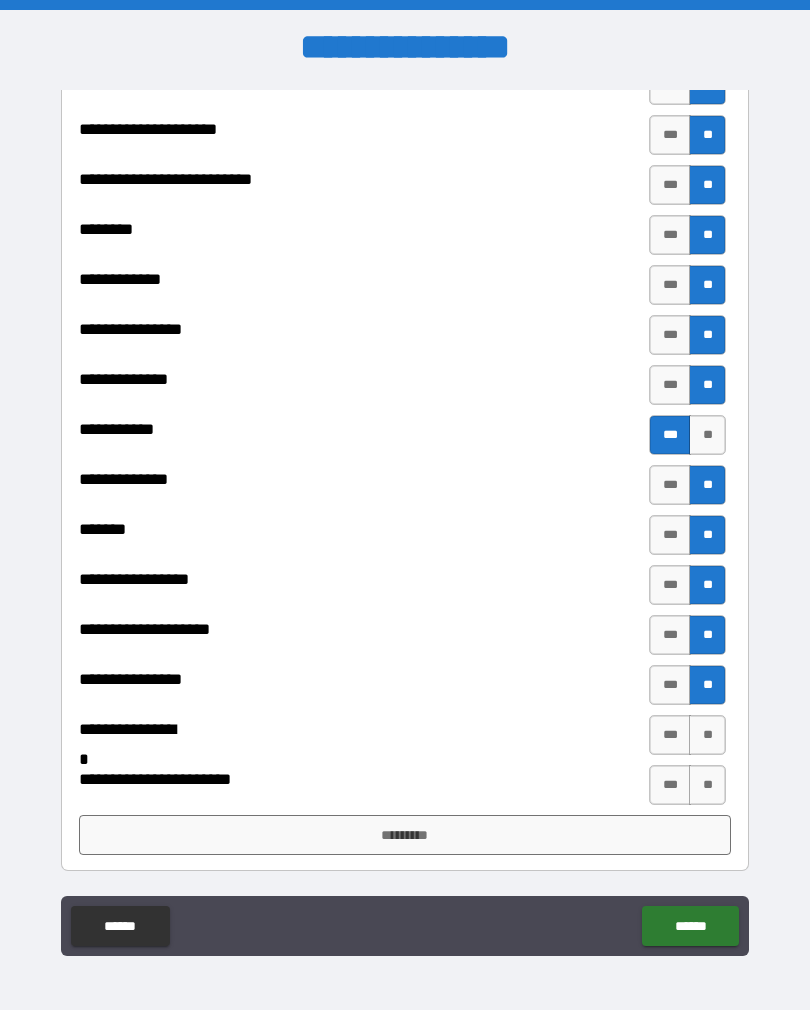 click on "**" at bounding box center [707, 735] 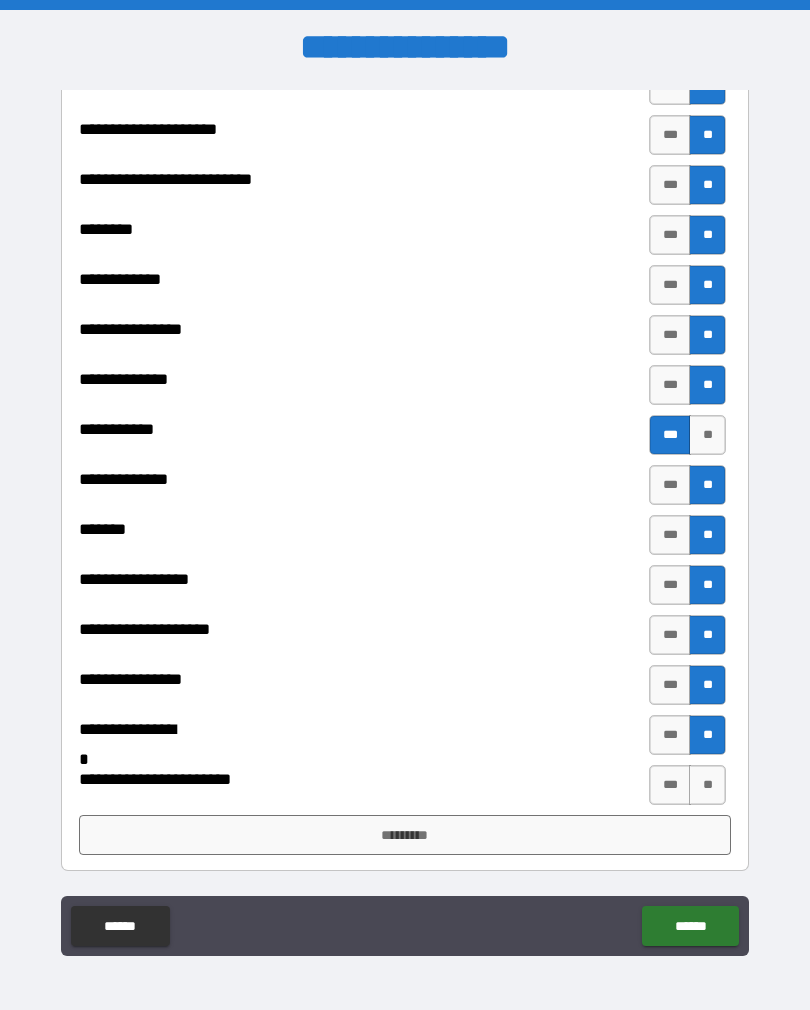click on "**" at bounding box center (707, 785) 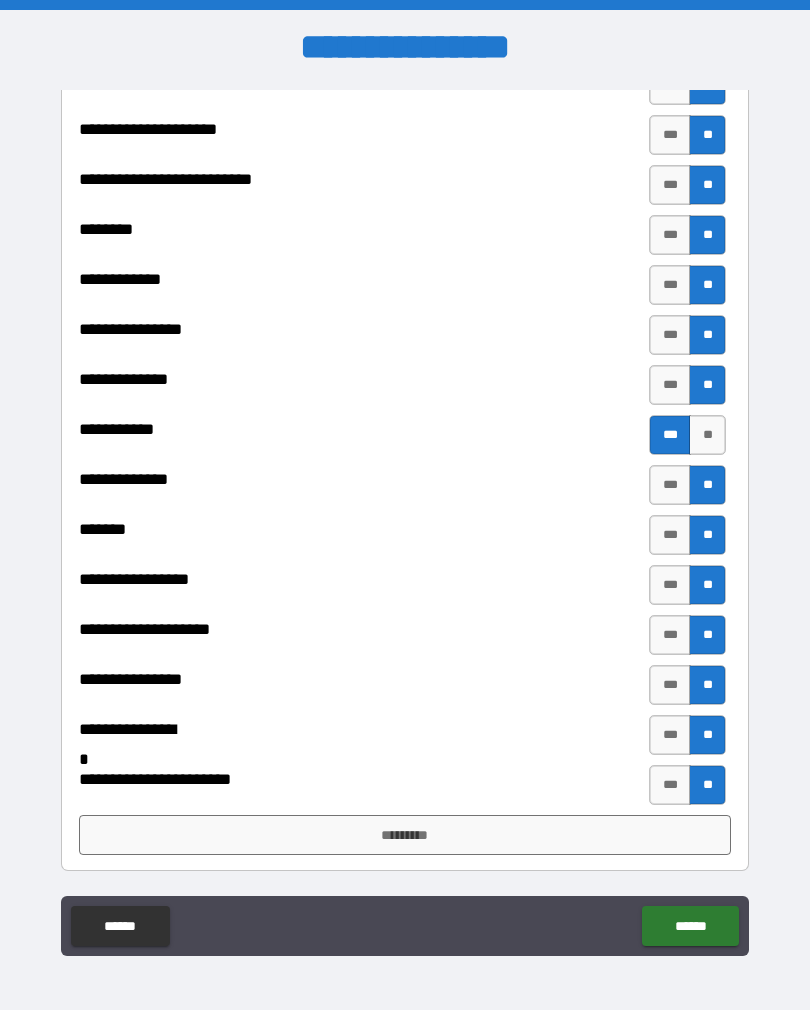 scroll, scrollTop: 4567, scrollLeft: 0, axis: vertical 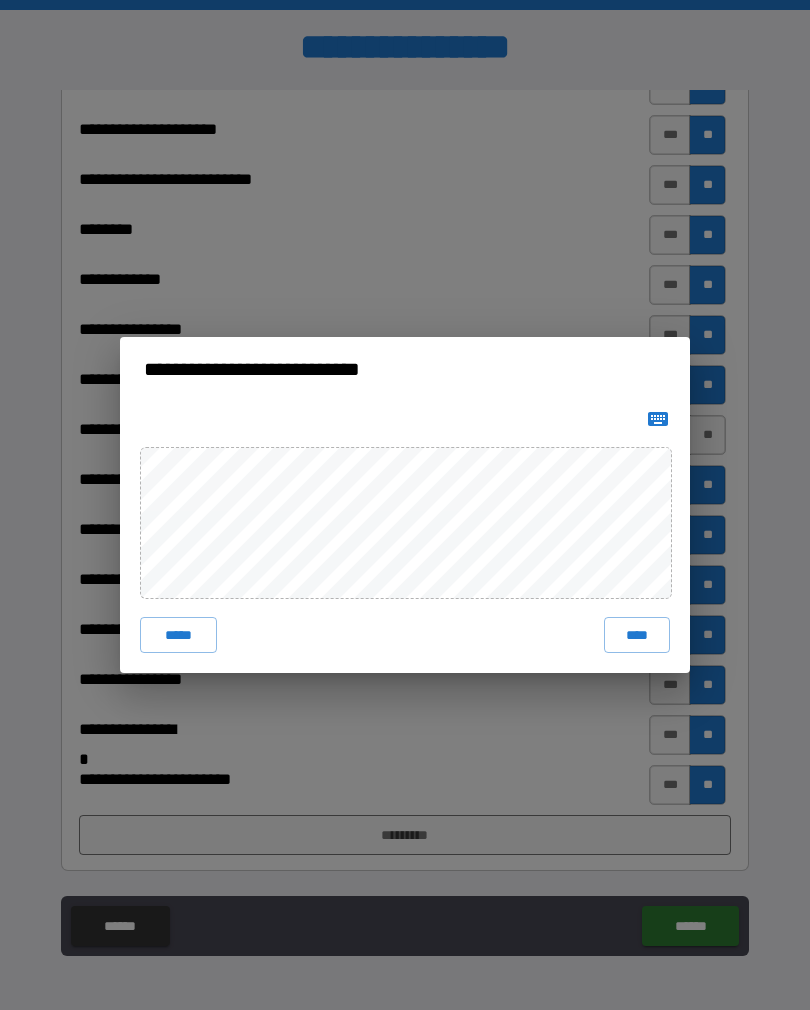 click on "****" at bounding box center (637, 635) 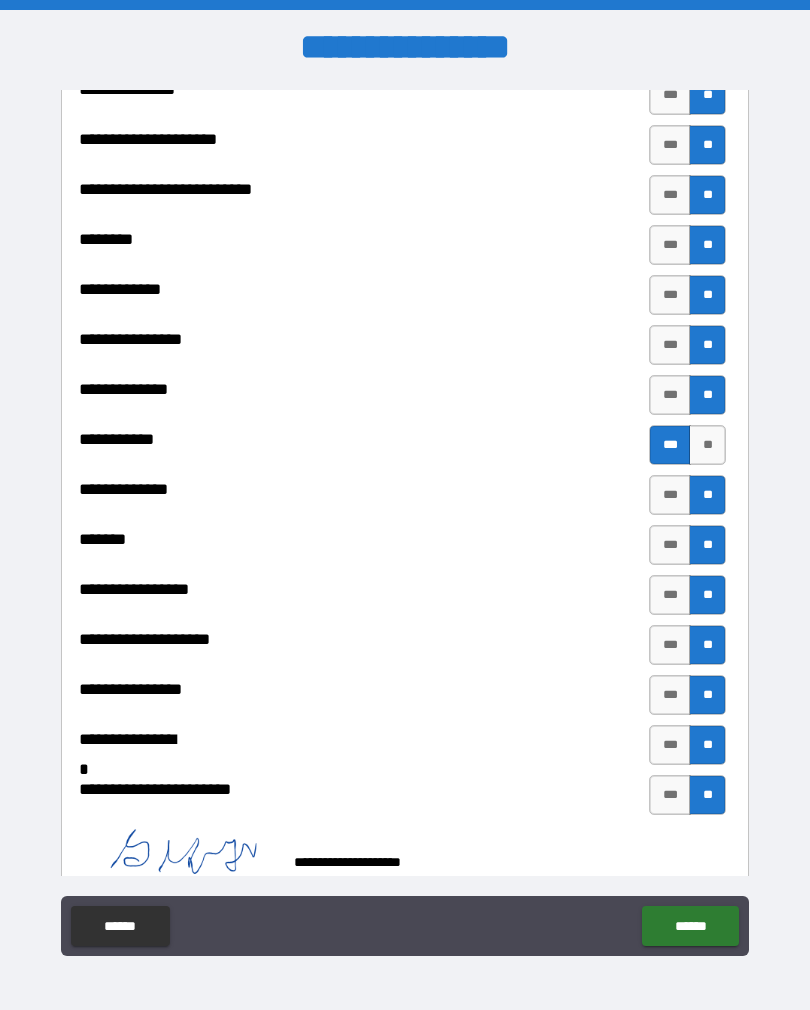 click on "******" at bounding box center [690, 926] 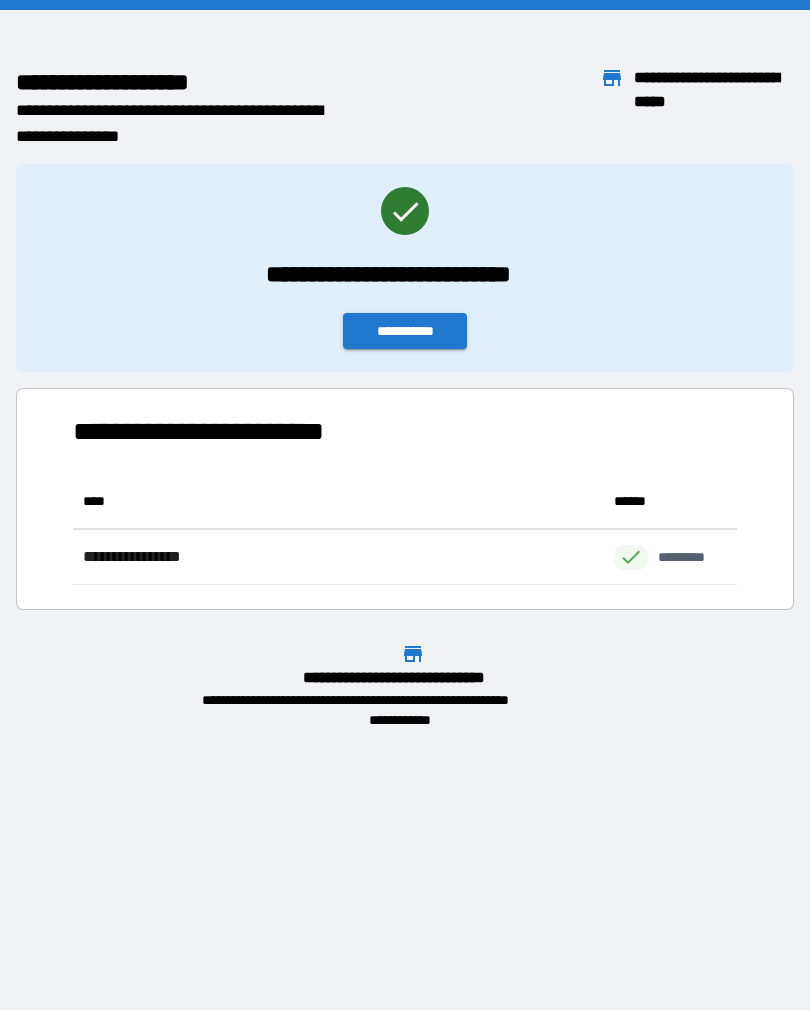 scroll, scrollTop: 1, scrollLeft: 1, axis: both 